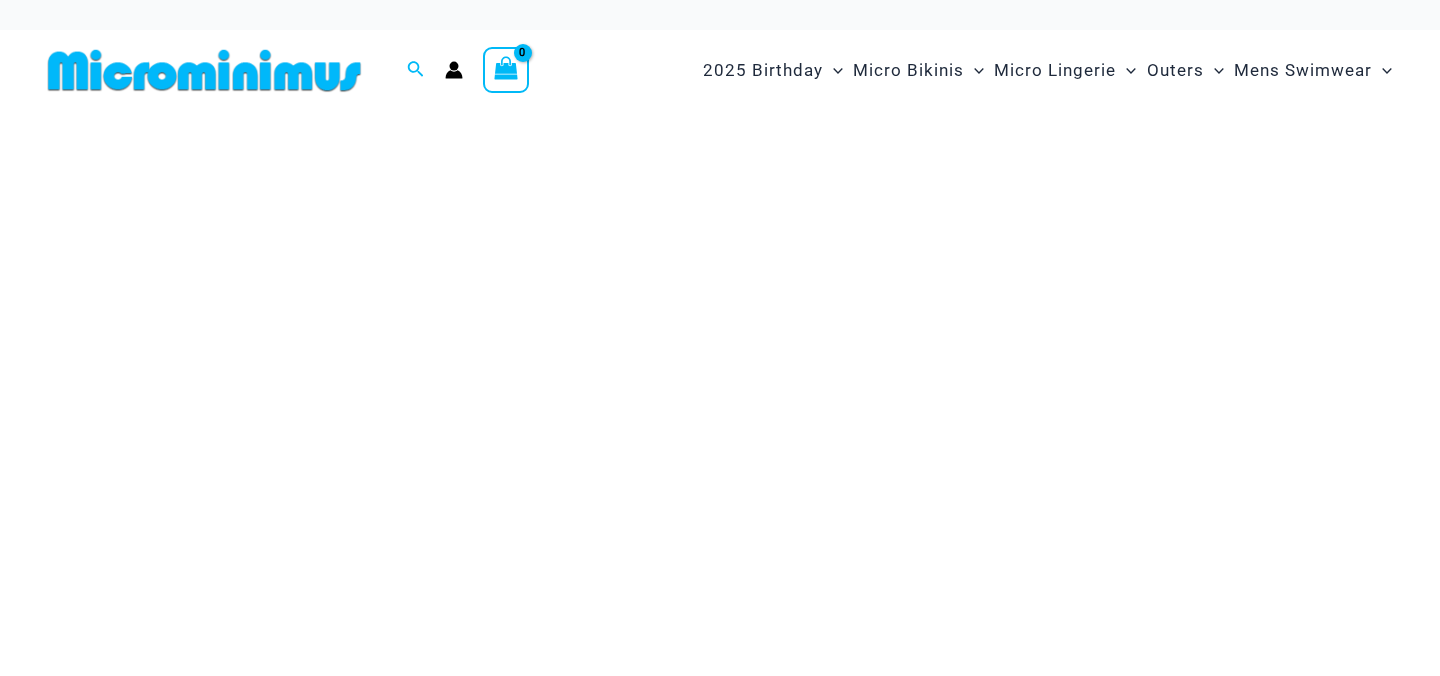 scroll, scrollTop: 0, scrollLeft: 0, axis: both 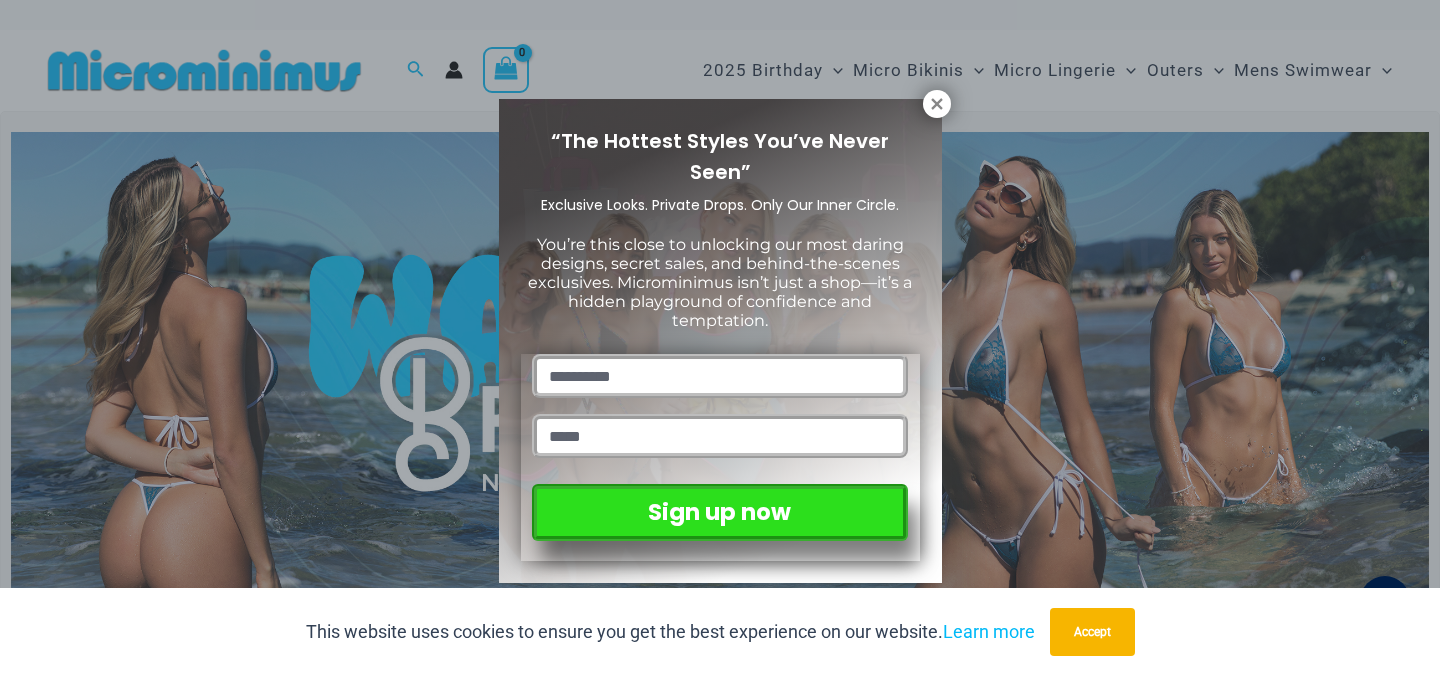 type on "**********" 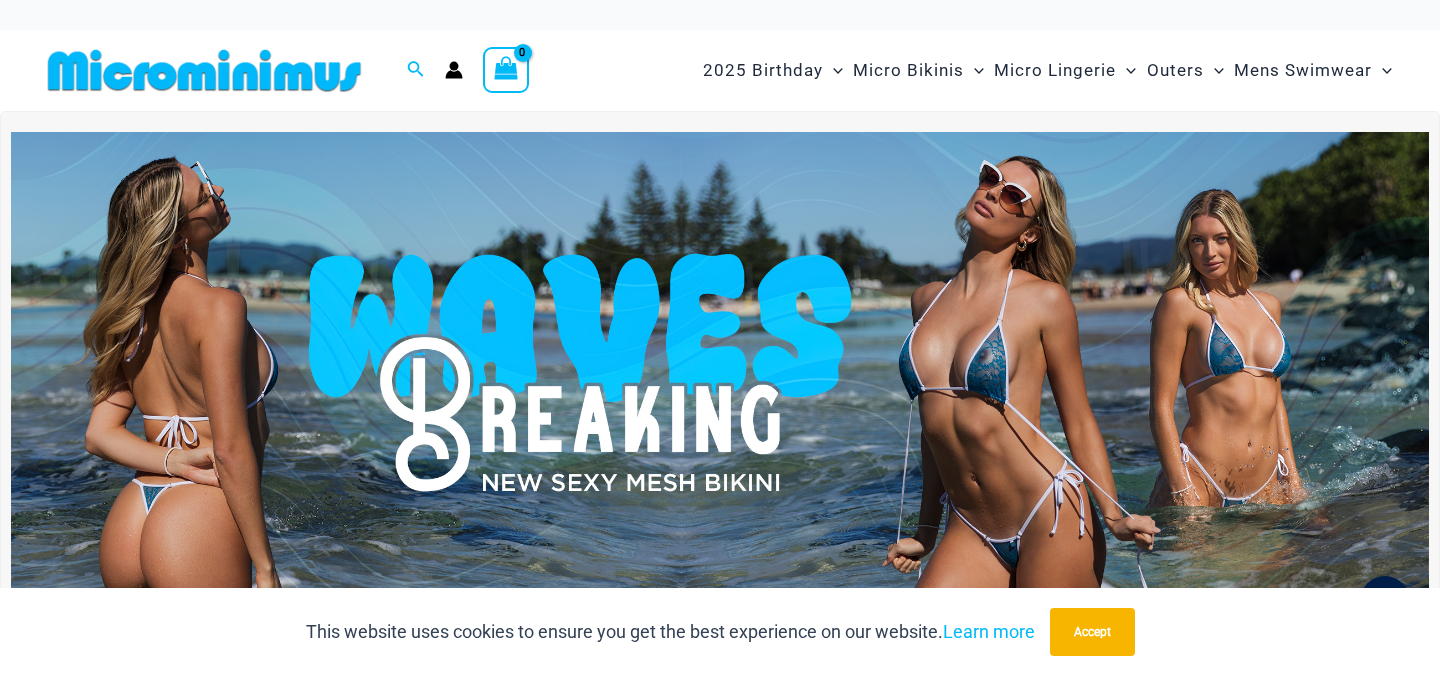 click at bounding box center [720, 373] 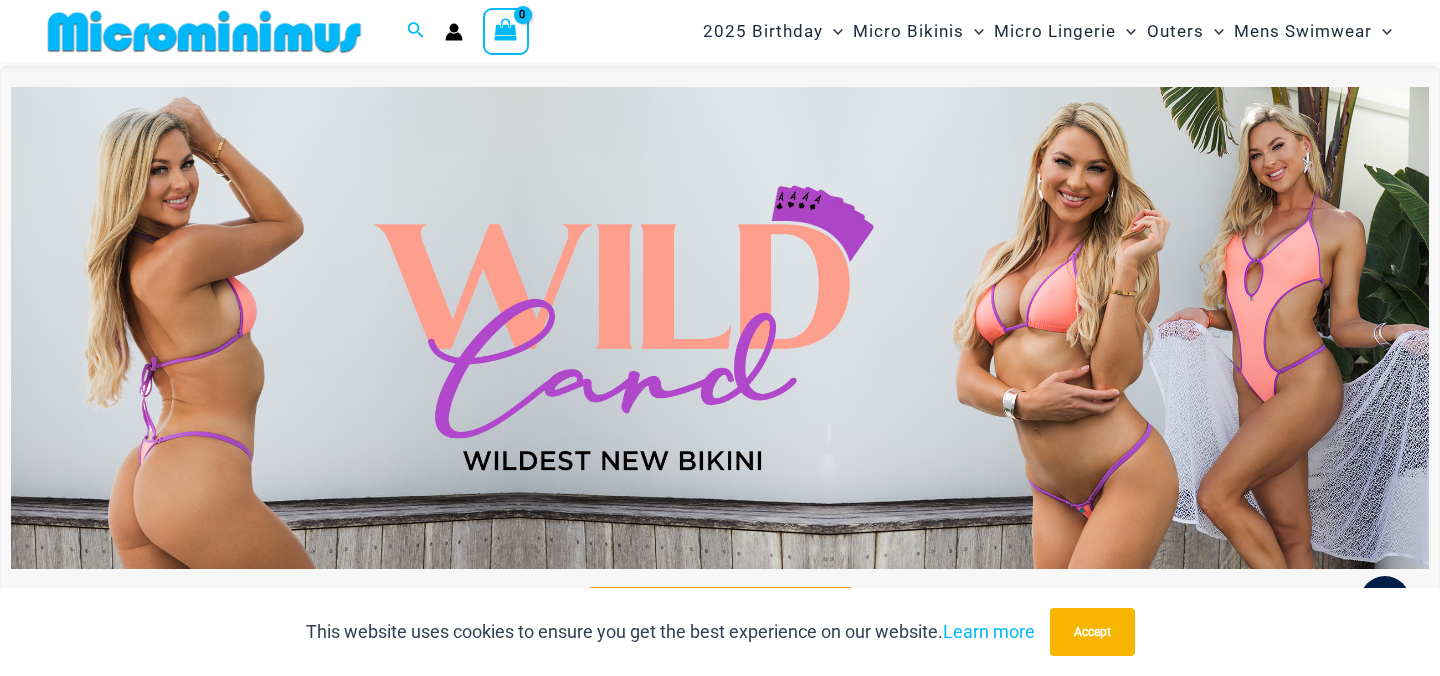 scroll, scrollTop: 590, scrollLeft: 0, axis: vertical 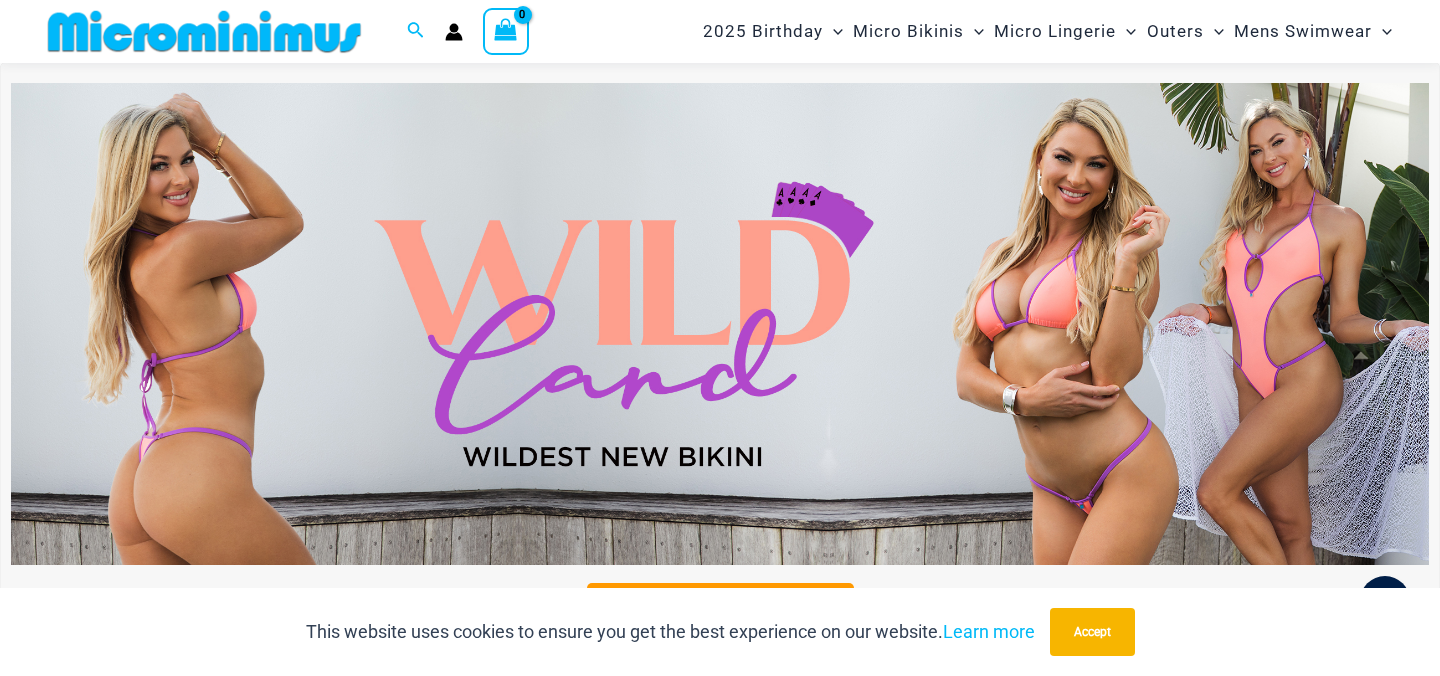 click at bounding box center (720, 324) 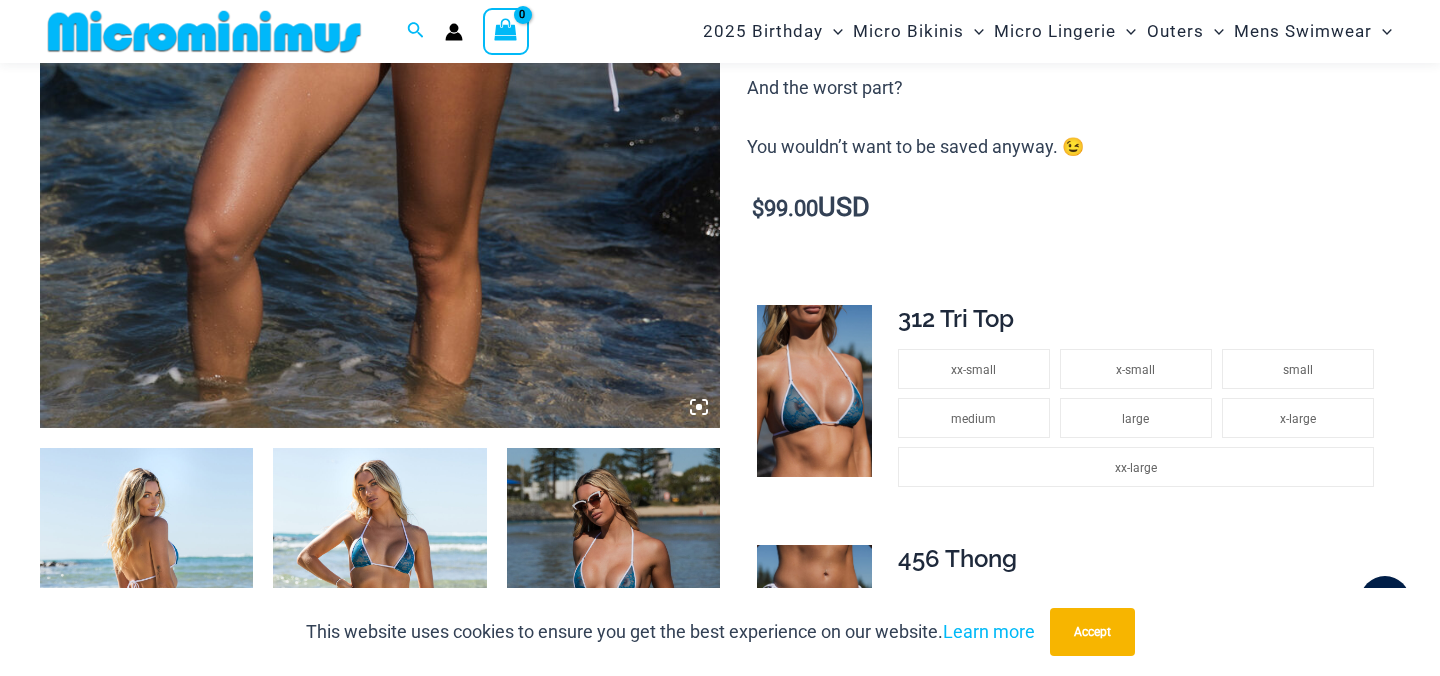 scroll, scrollTop: 781, scrollLeft: 0, axis: vertical 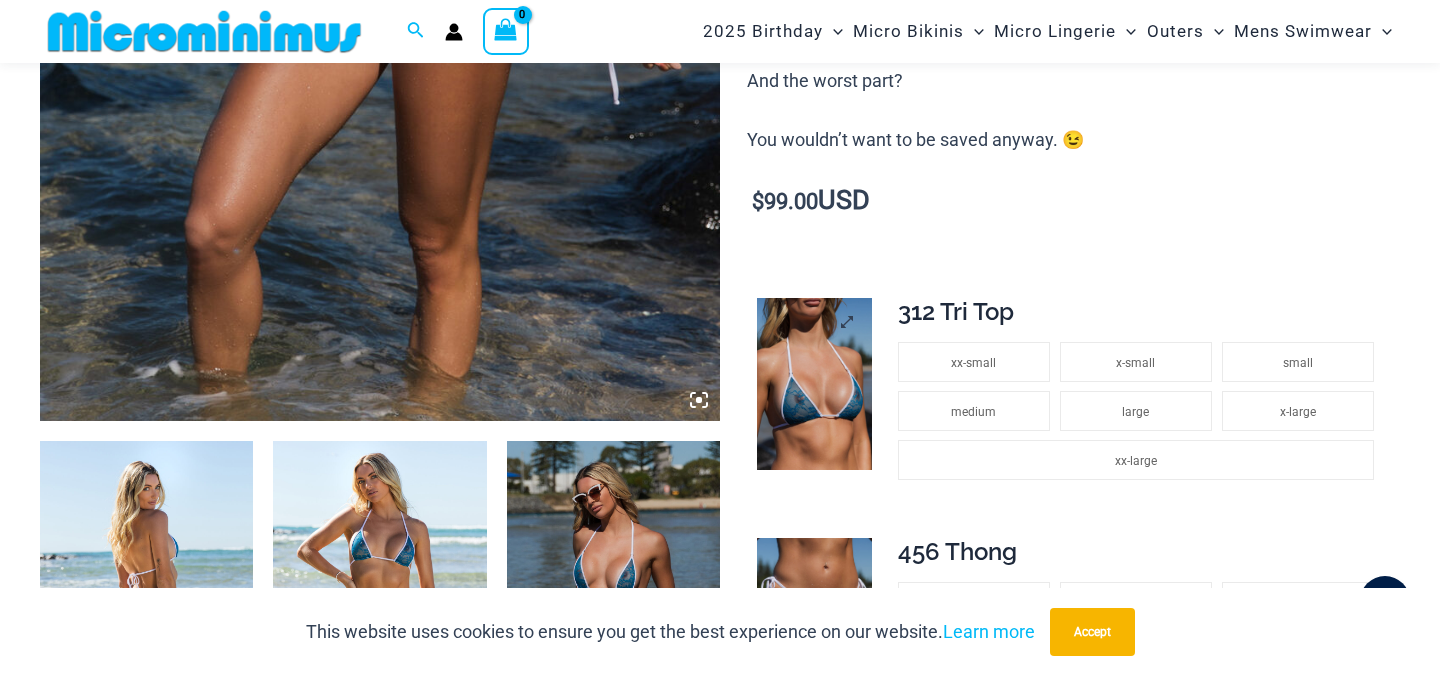 type on "**********" 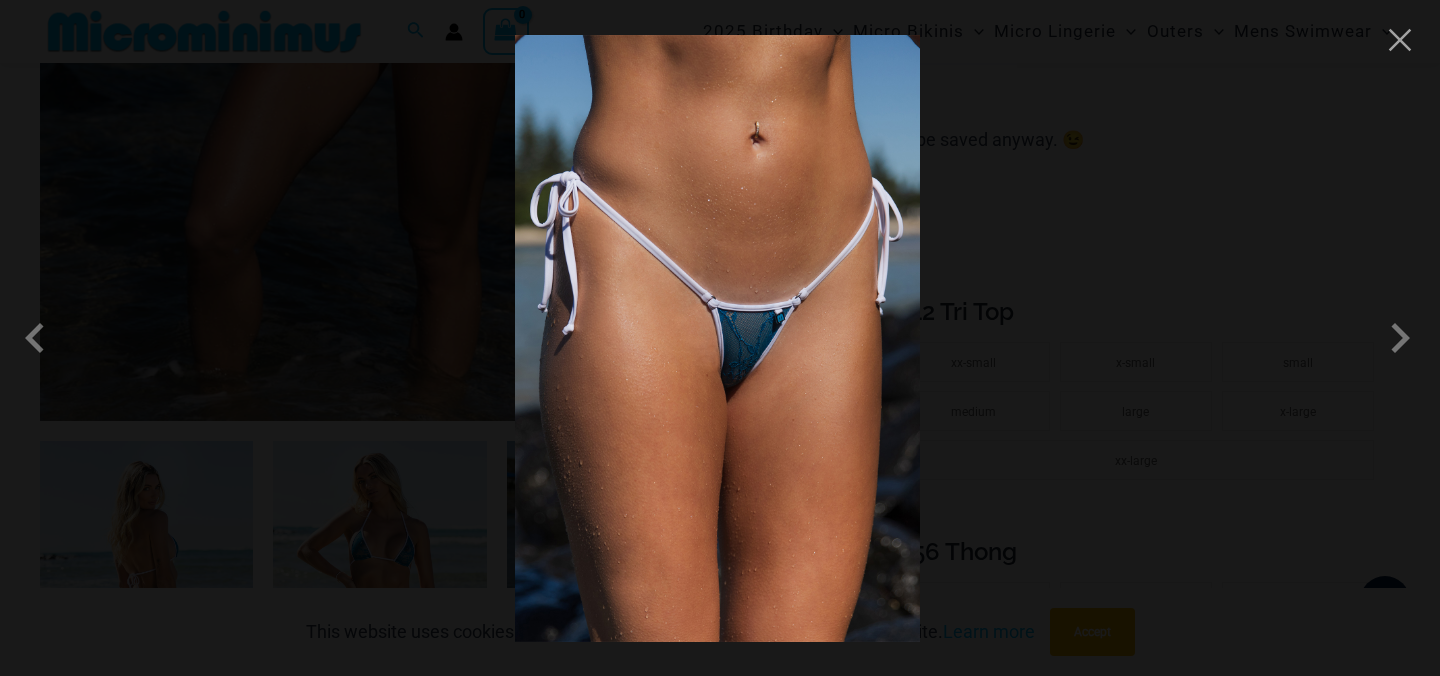 click at bounding box center [720, 338] 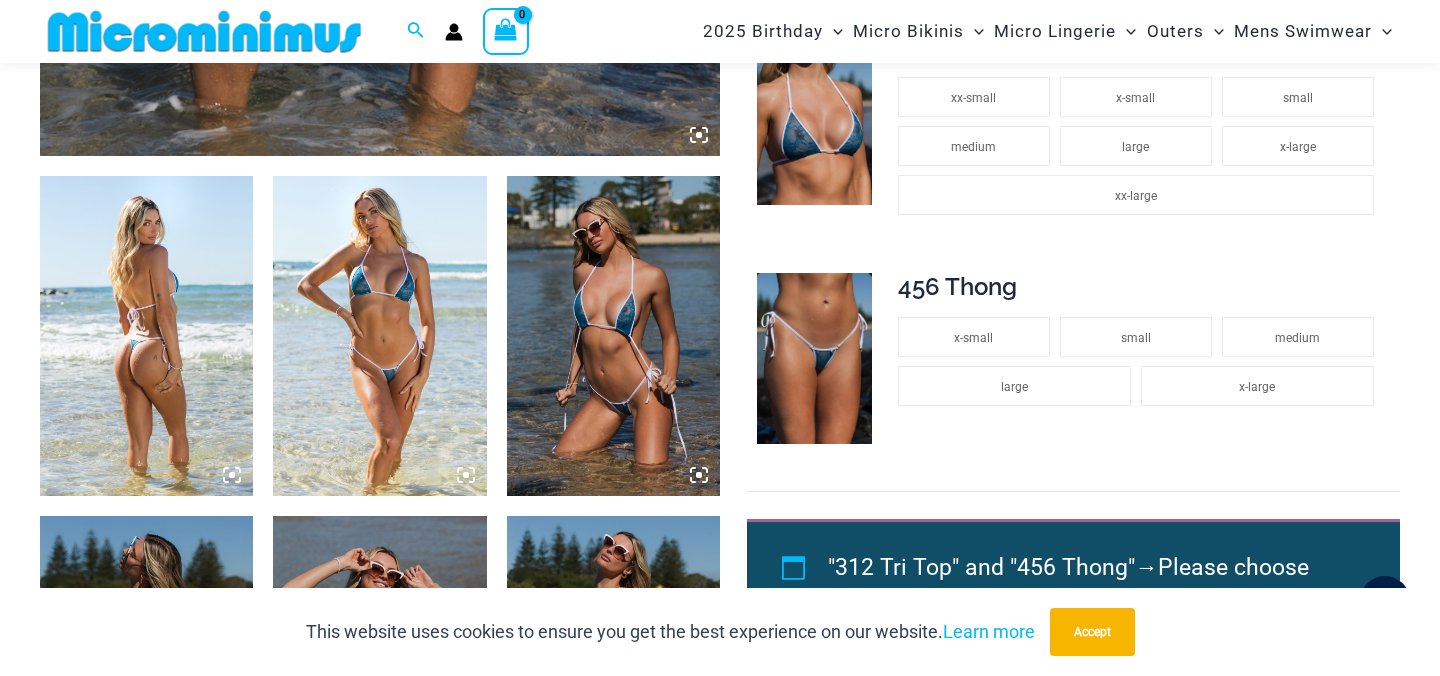 scroll, scrollTop: 1053, scrollLeft: 0, axis: vertical 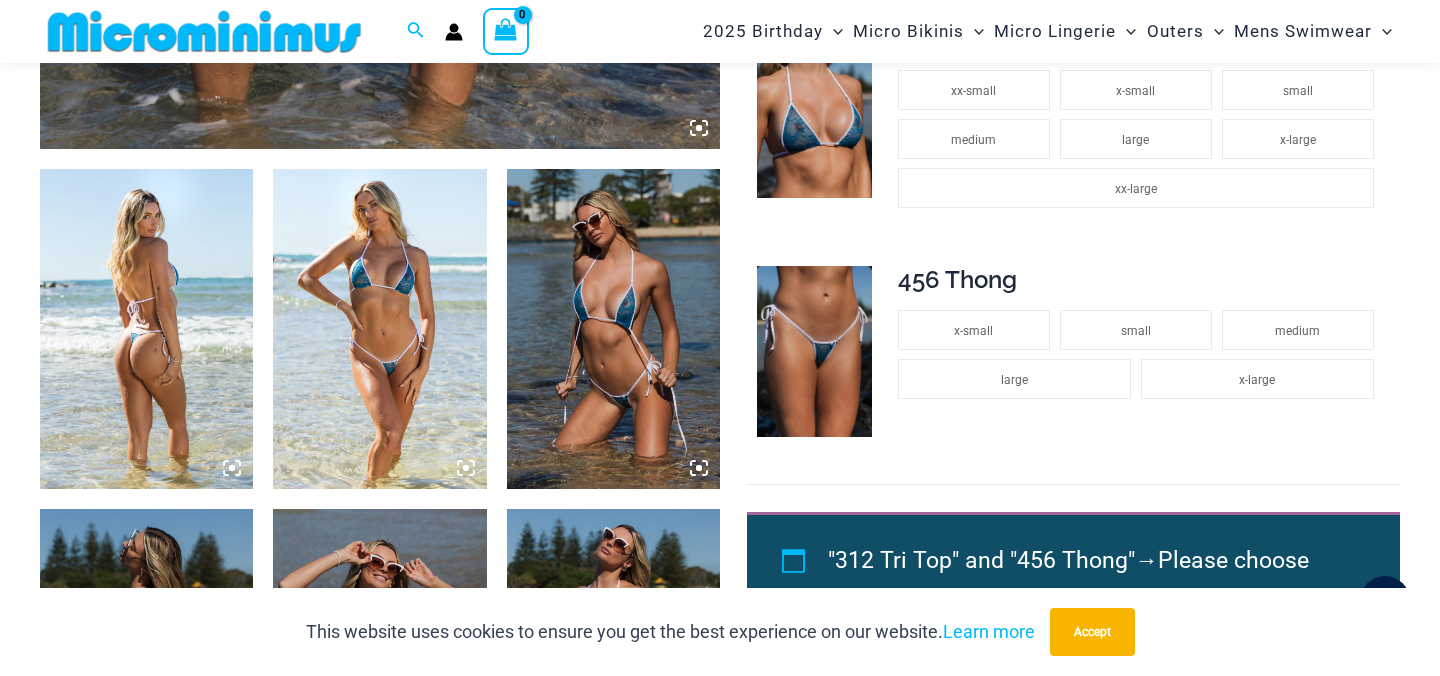 click at bounding box center (146, 329) 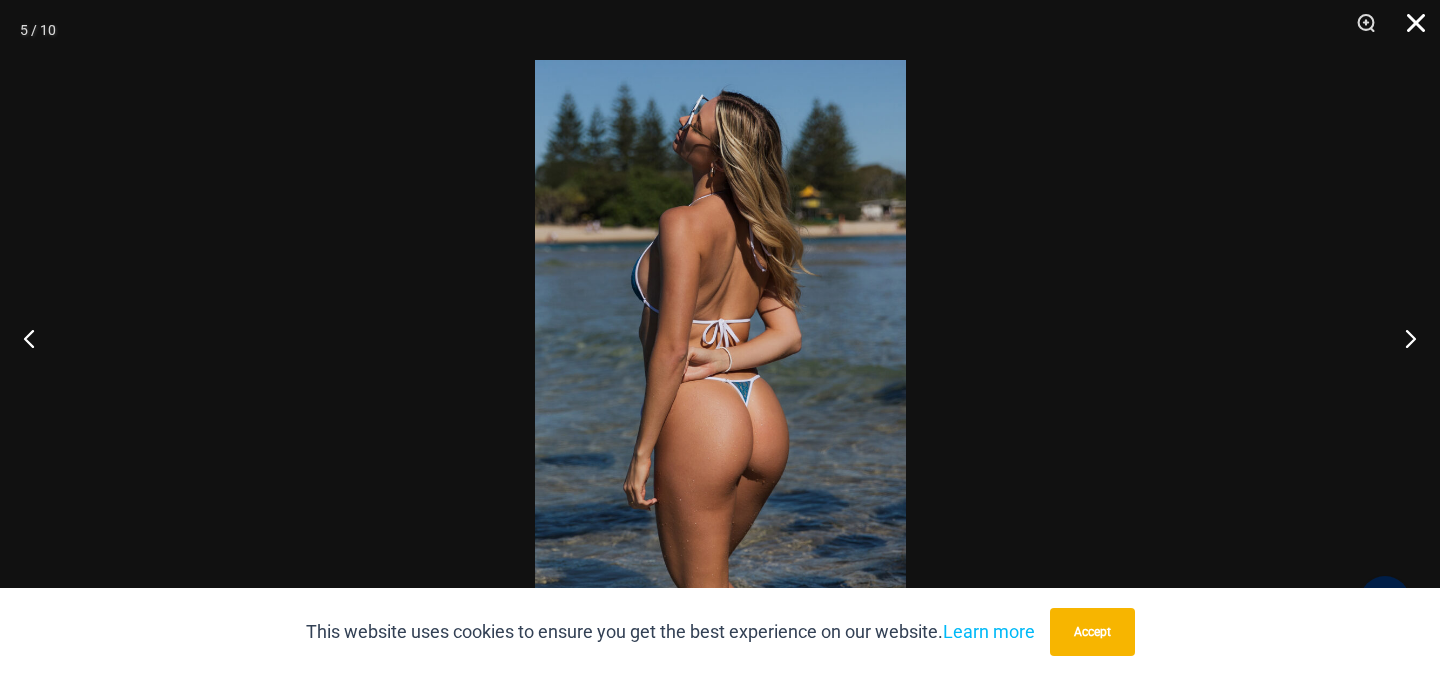 click at bounding box center [1409, 30] 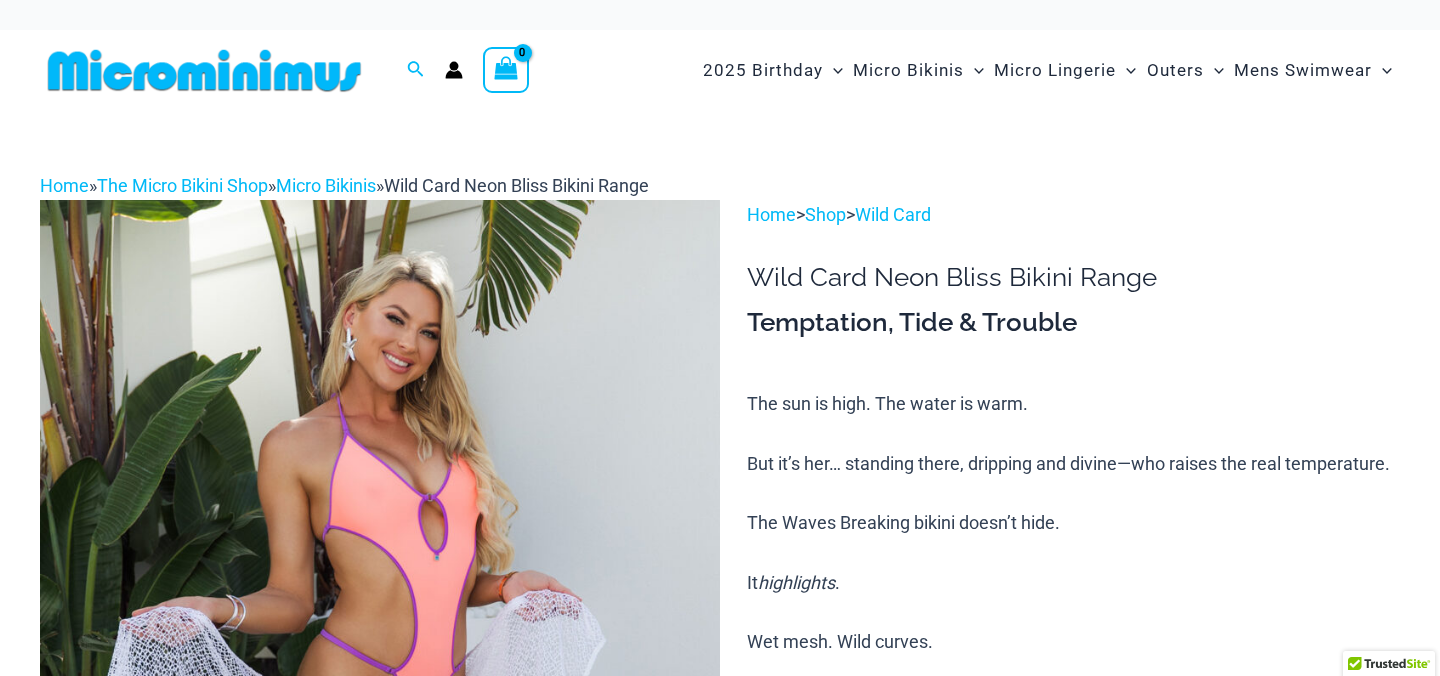 scroll, scrollTop: 0, scrollLeft: 0, axis: both 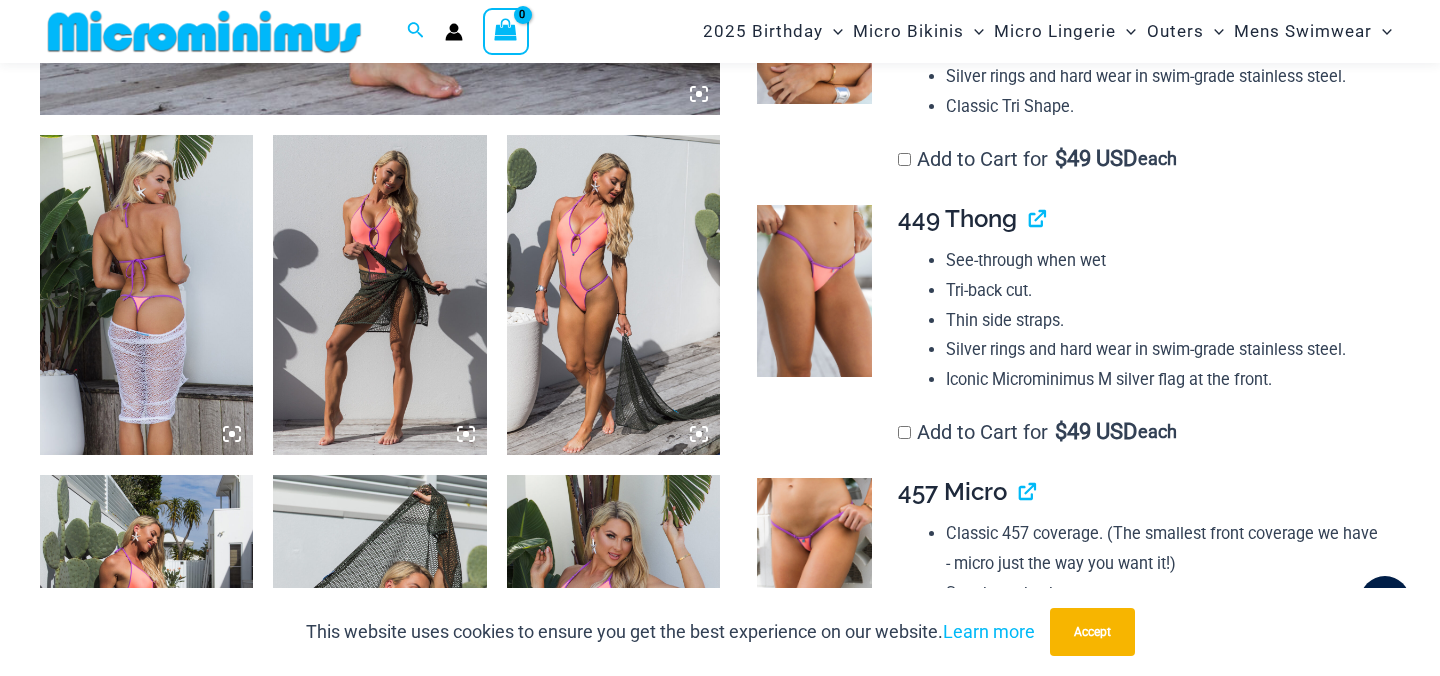 click at bounding box center (146, 295) 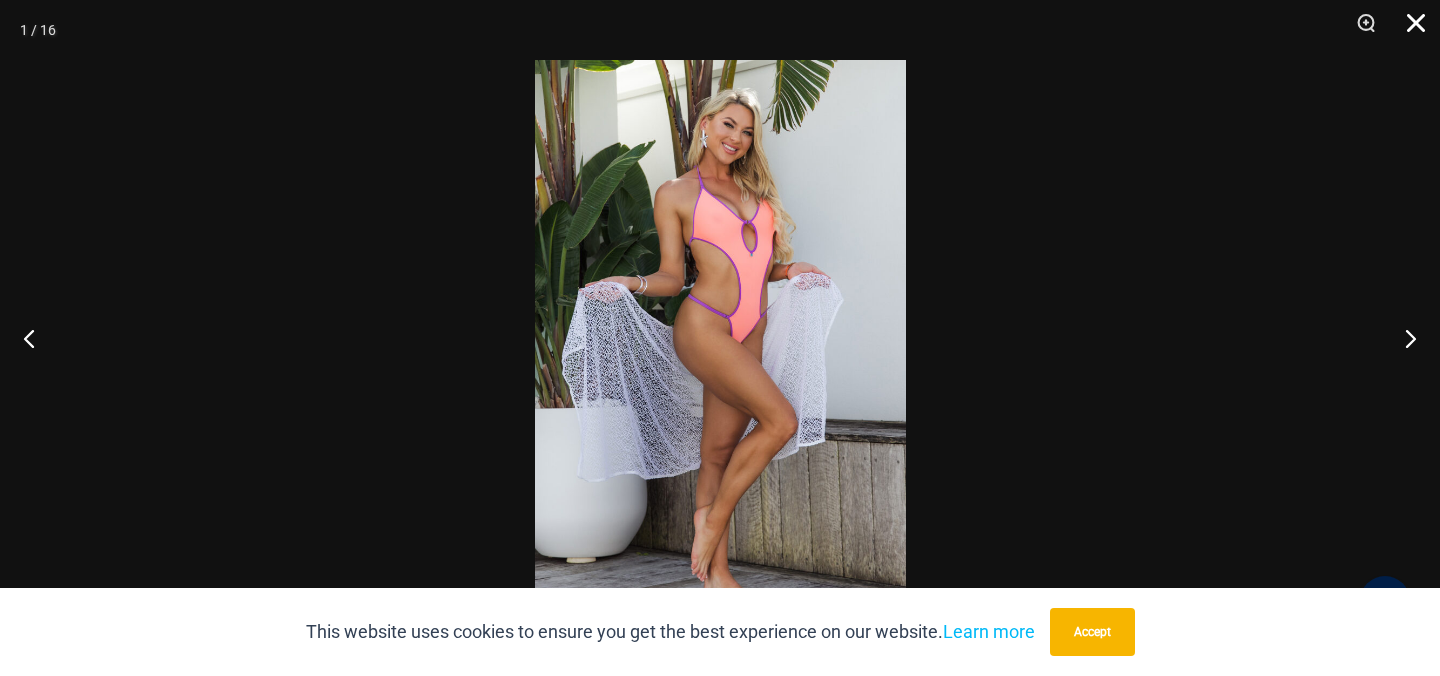 click at bounding box center [1409, 30] 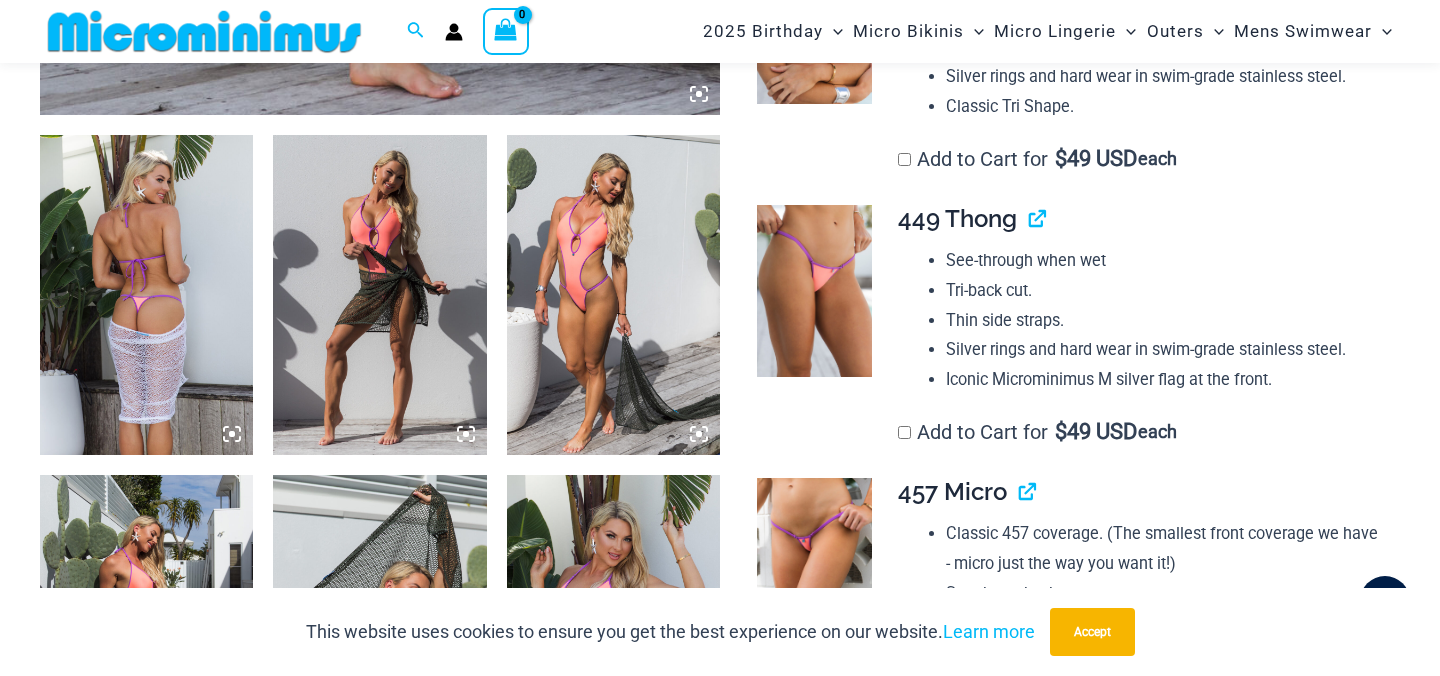 click at bounding box center [379, 295] 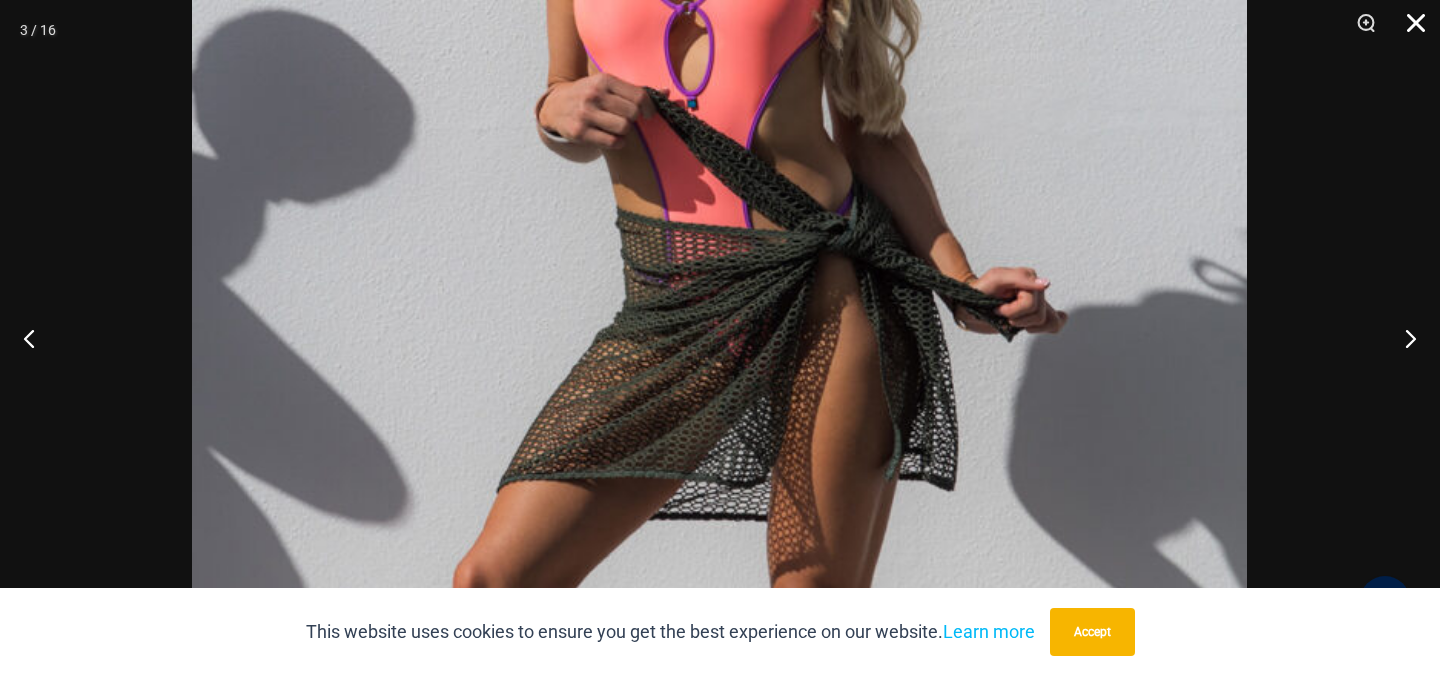 click at bounding box center [1409, 30] 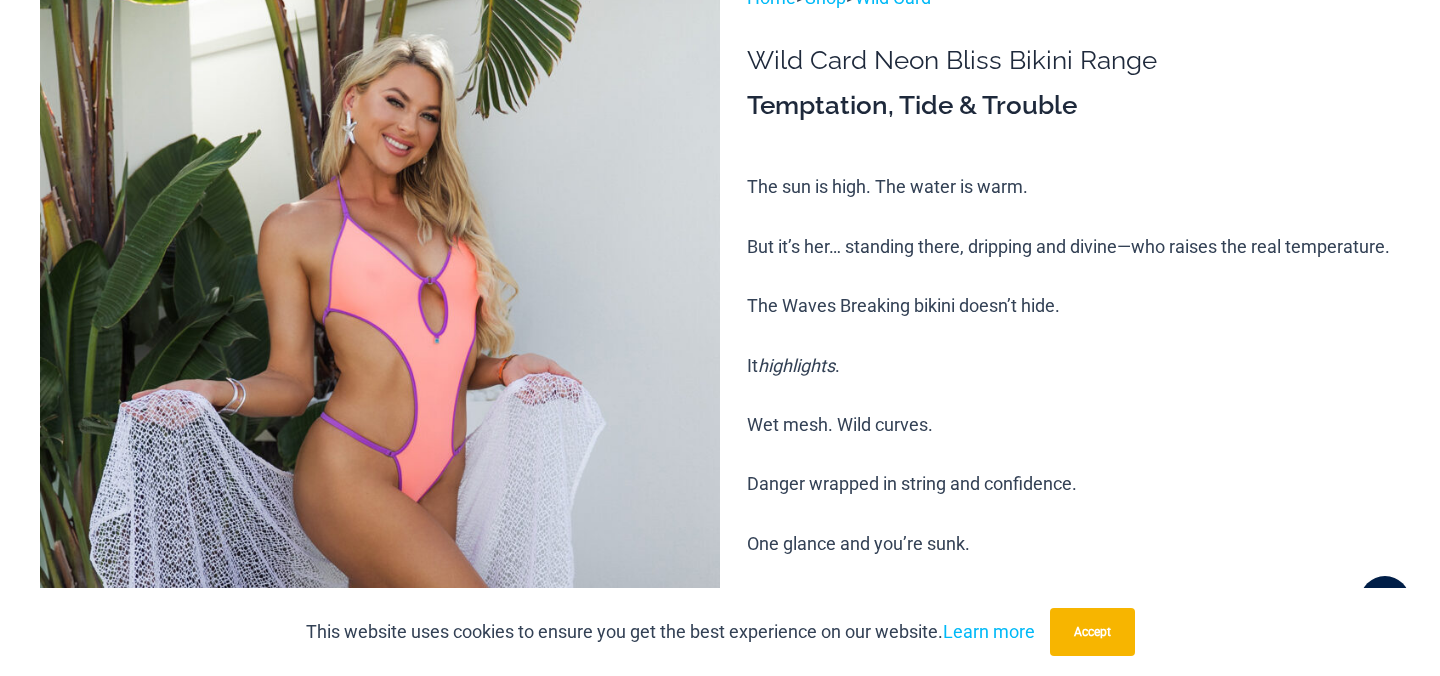 scroll, scrollTop: 0, scrollLeft: 0, axis: both 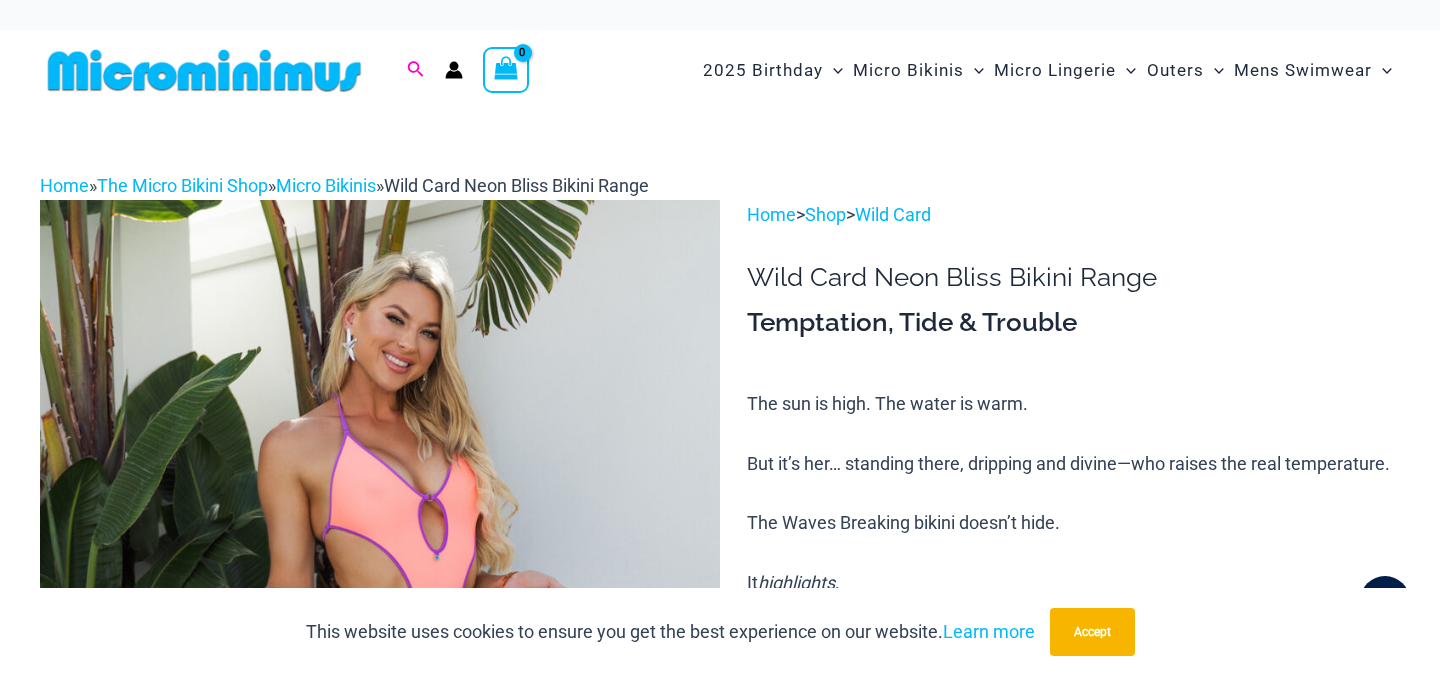 click 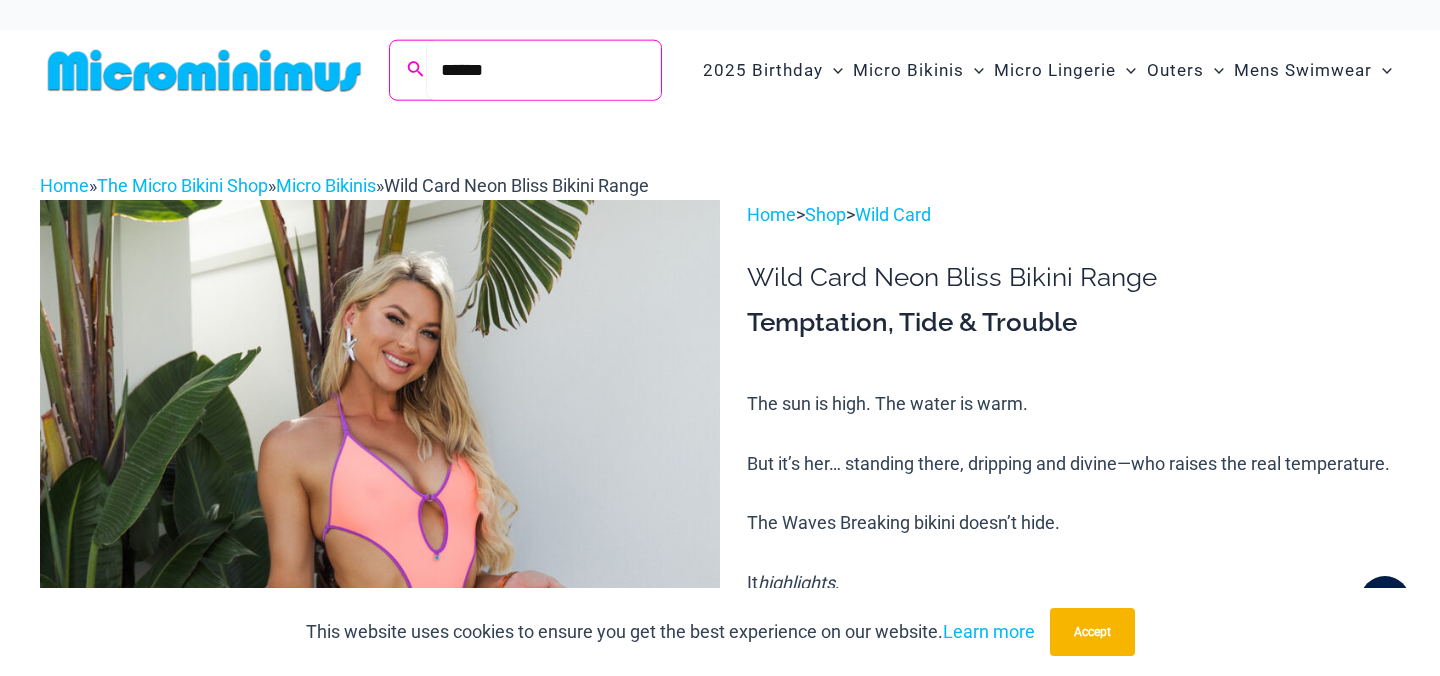 type on "******" 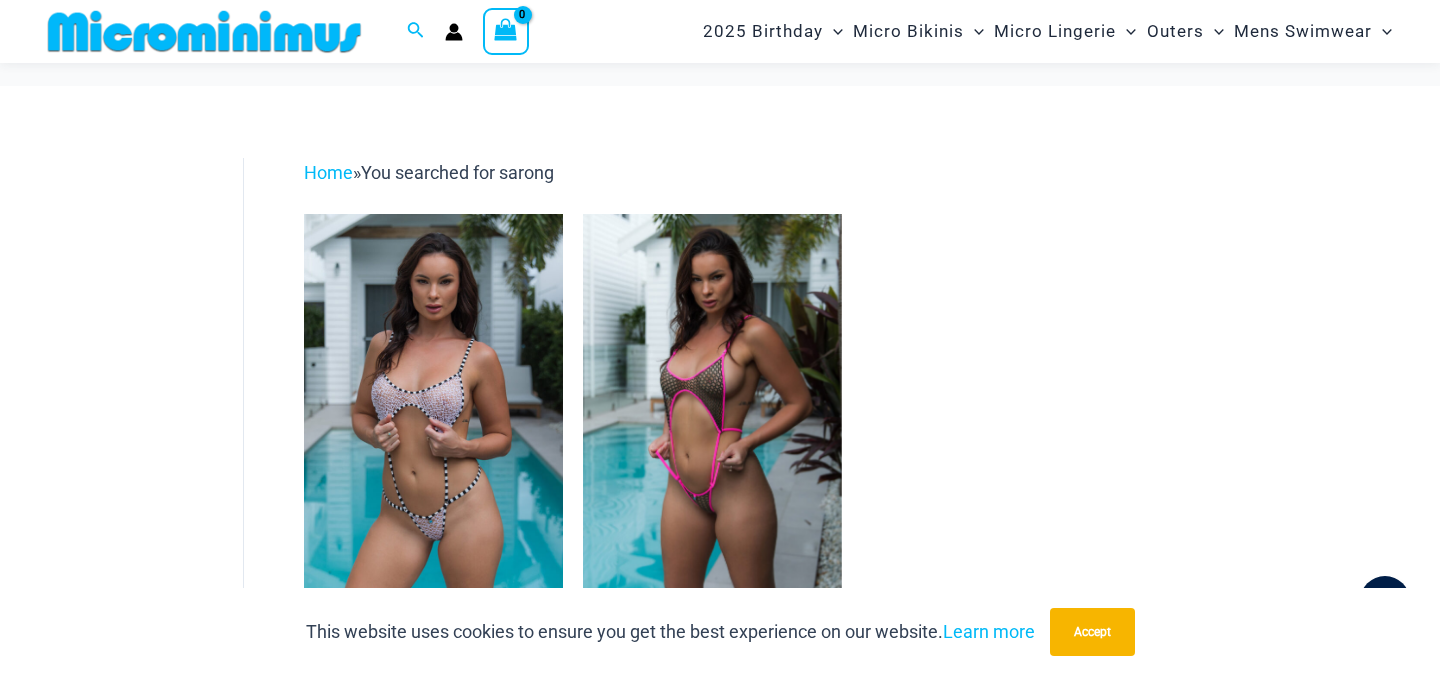scroll, scrollTop: 0, scrollLeft: 0, axis: both 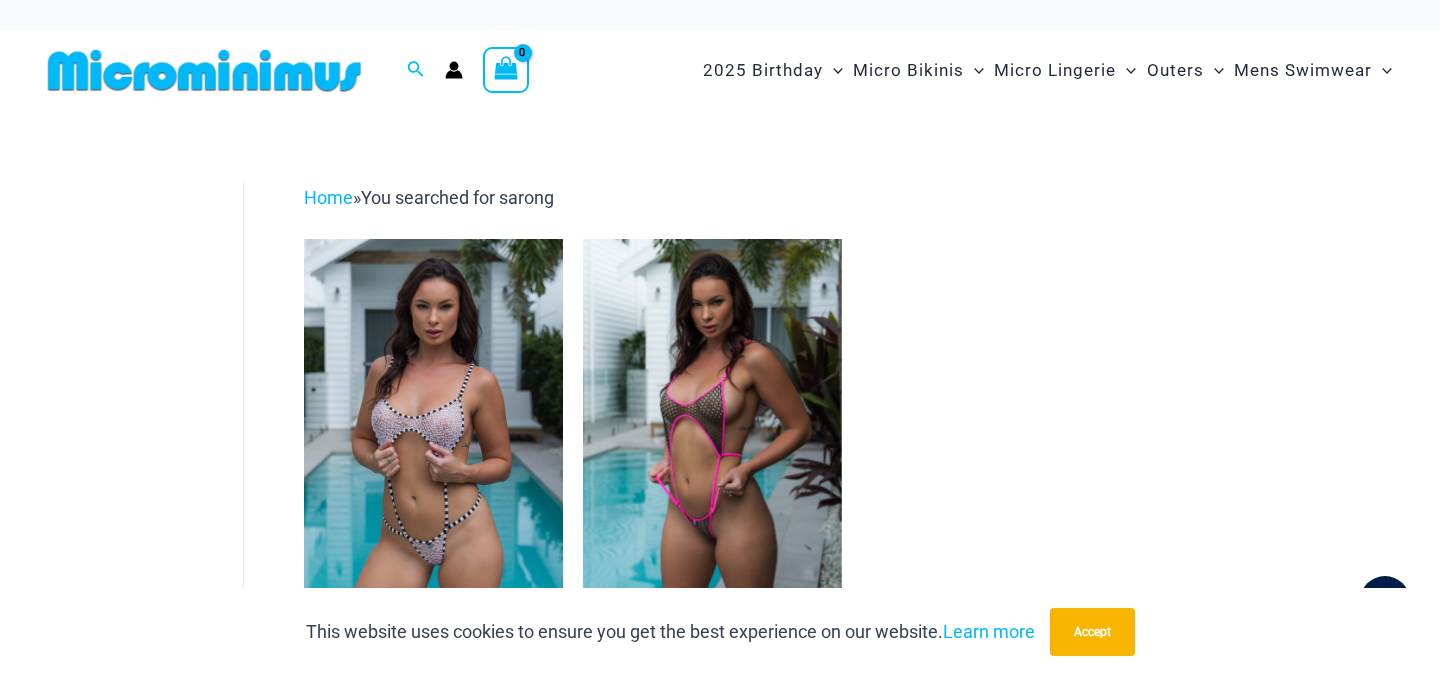 type on "**********" 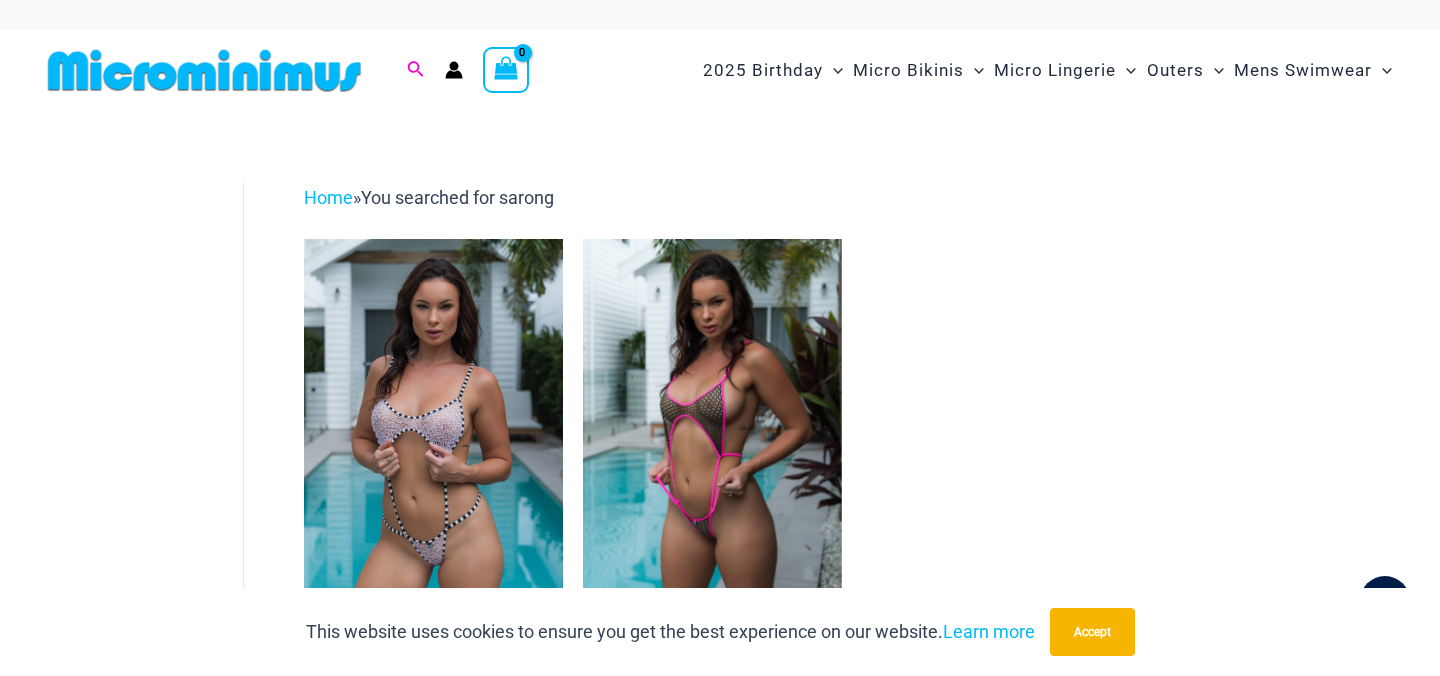 click 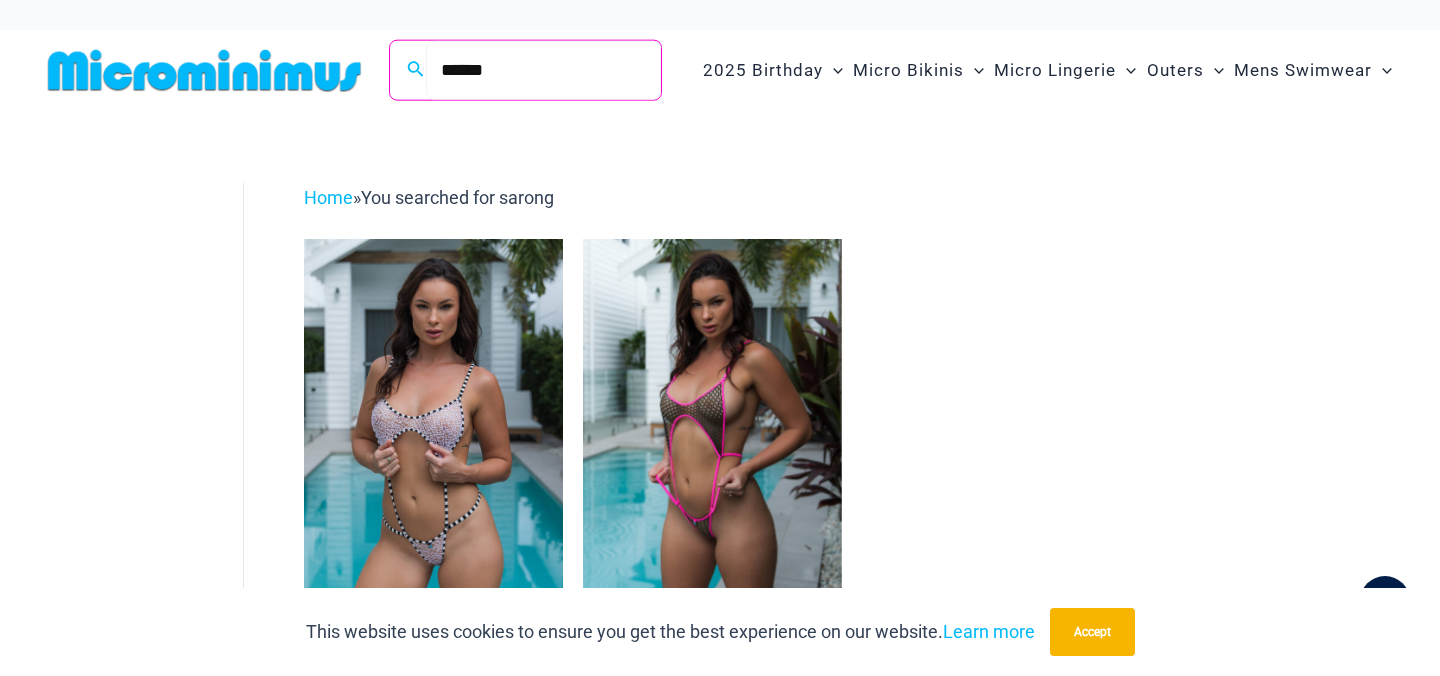 click on "******" at bounding box center (543, 70) 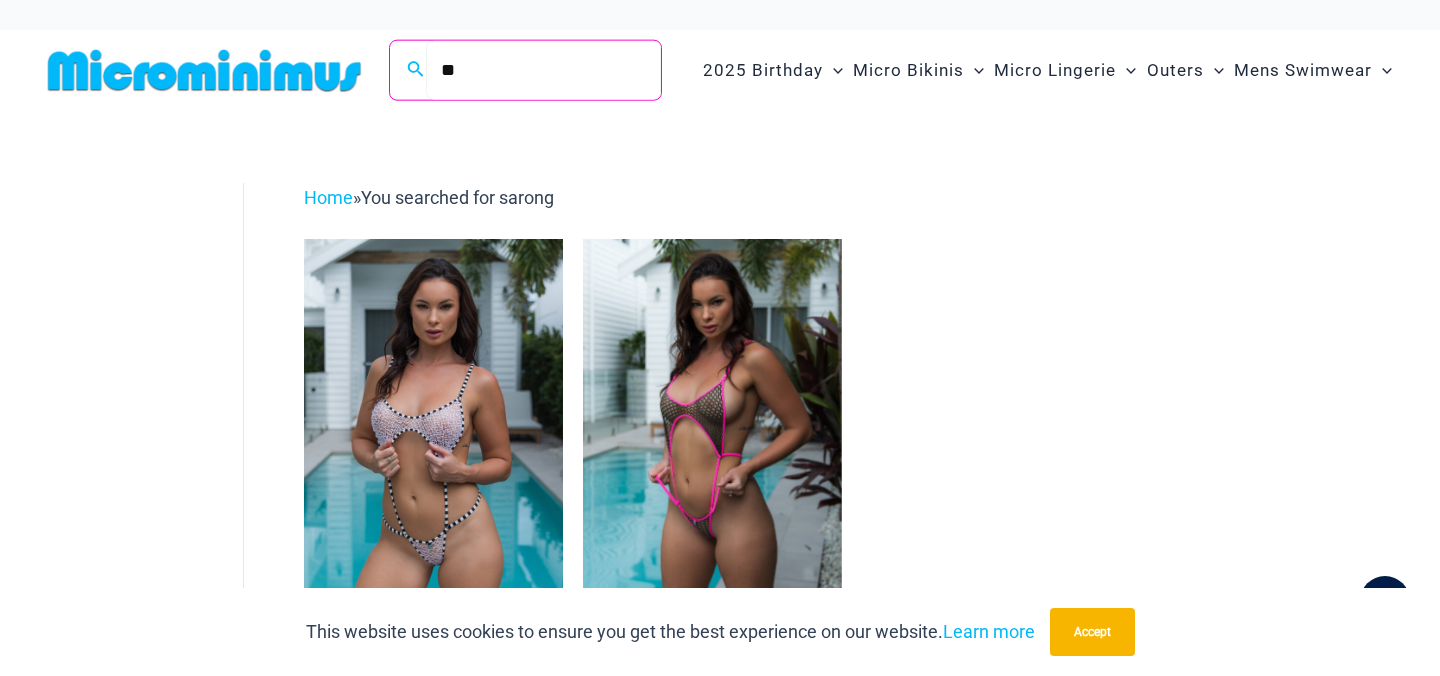 type on "*" 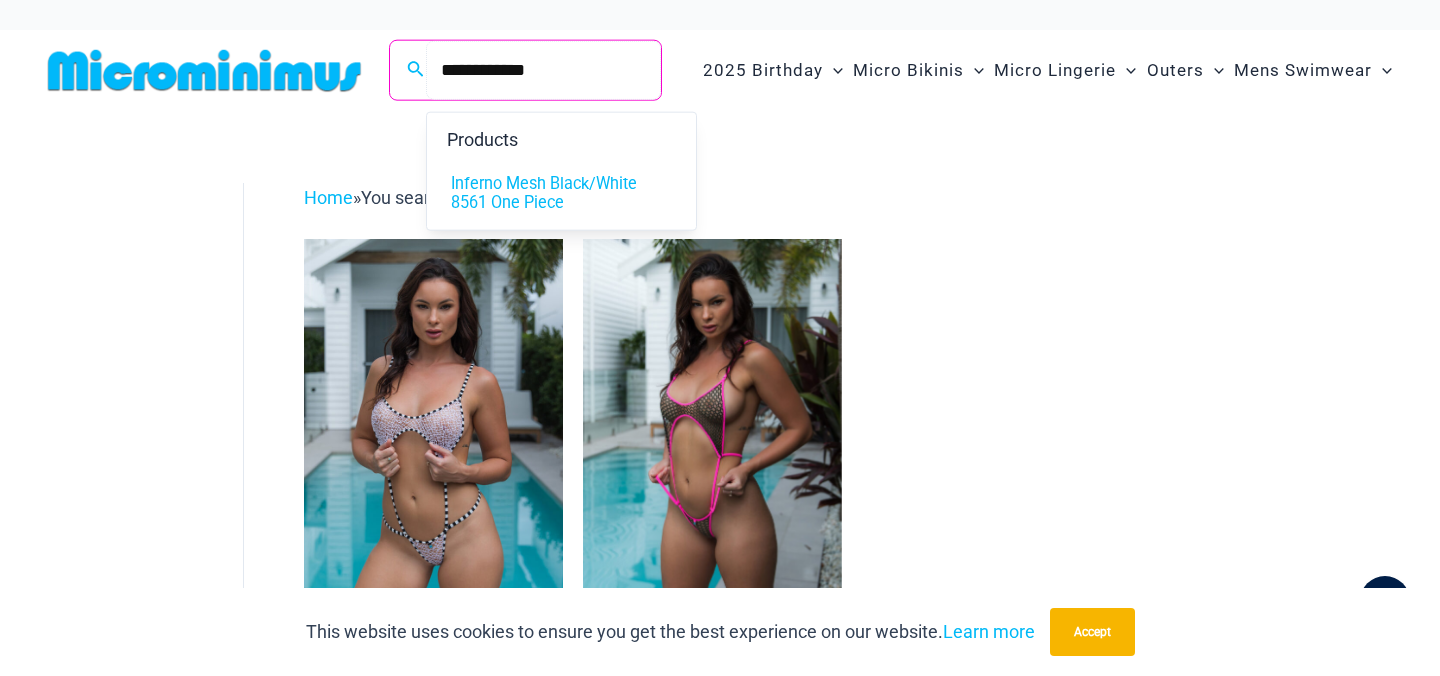 click on "**********" at bounding box center (543, 70) 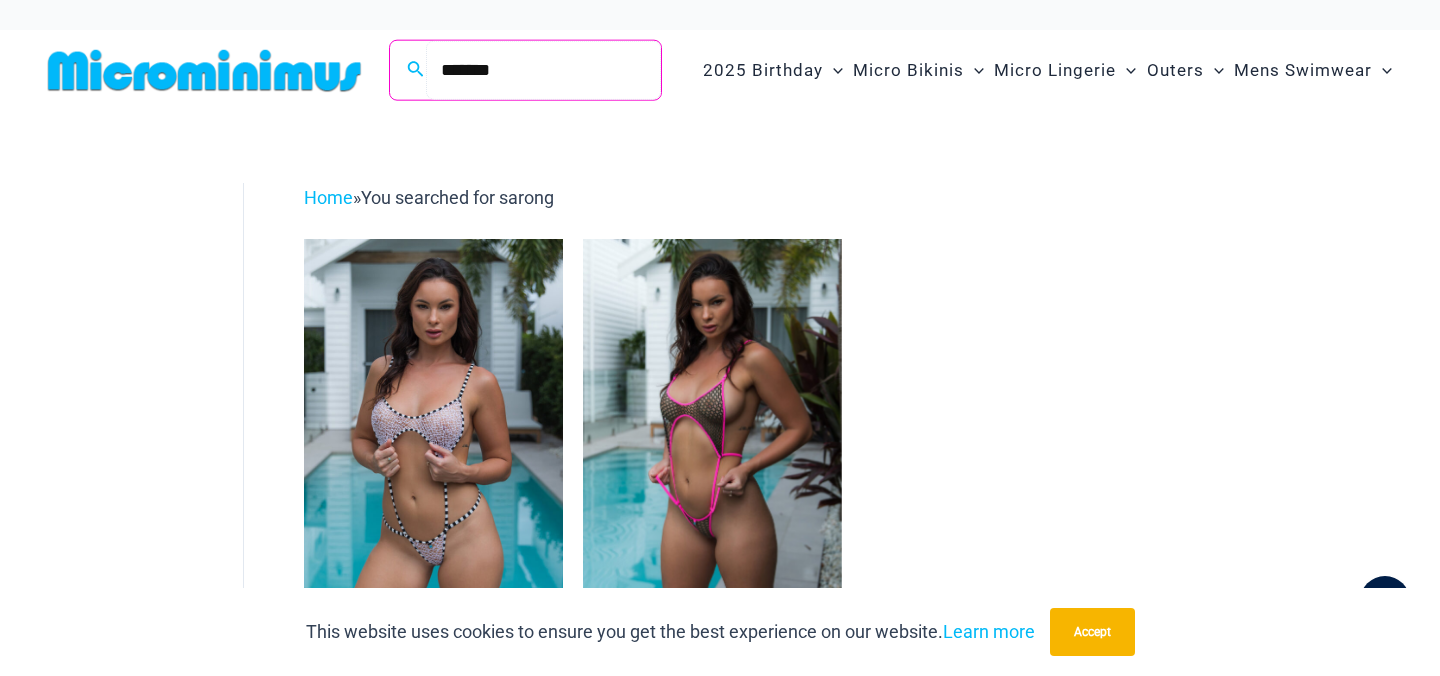 type on "******" 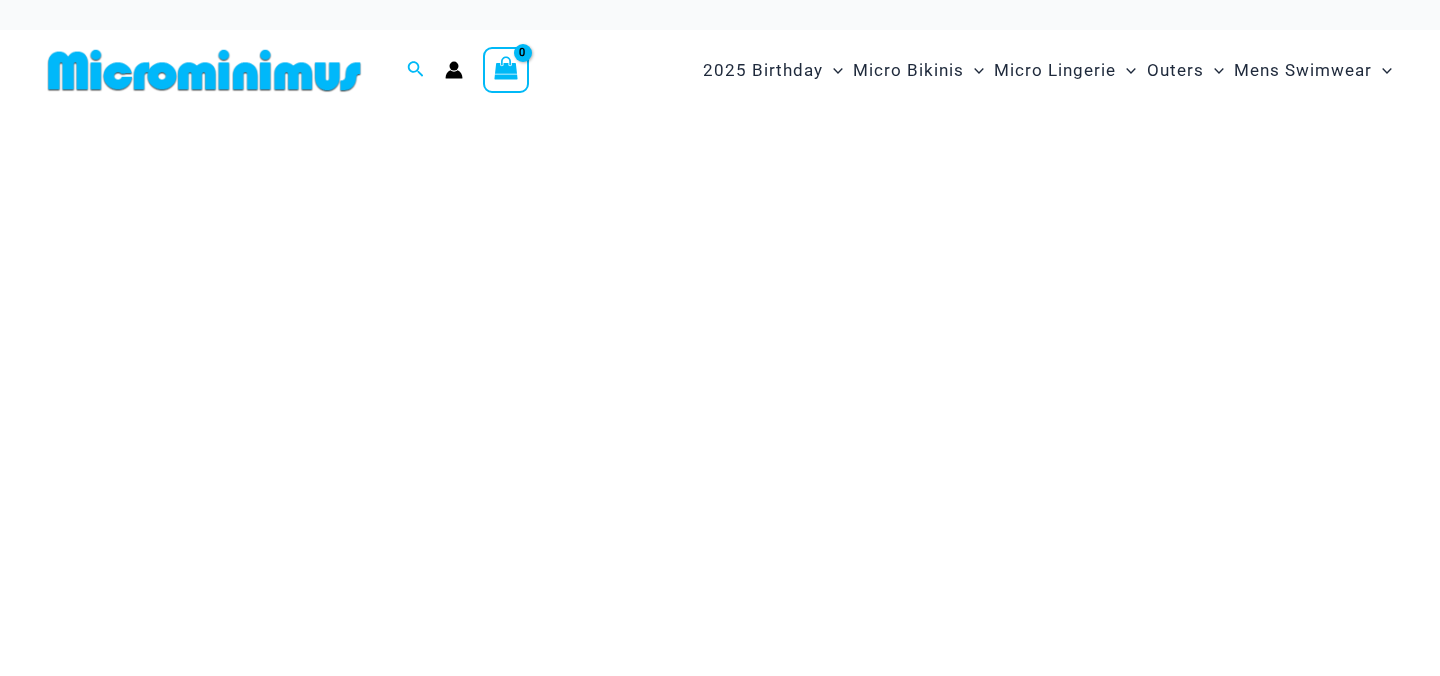 scroll, scrollTop: 0, scrollLeft: 0, axis: both 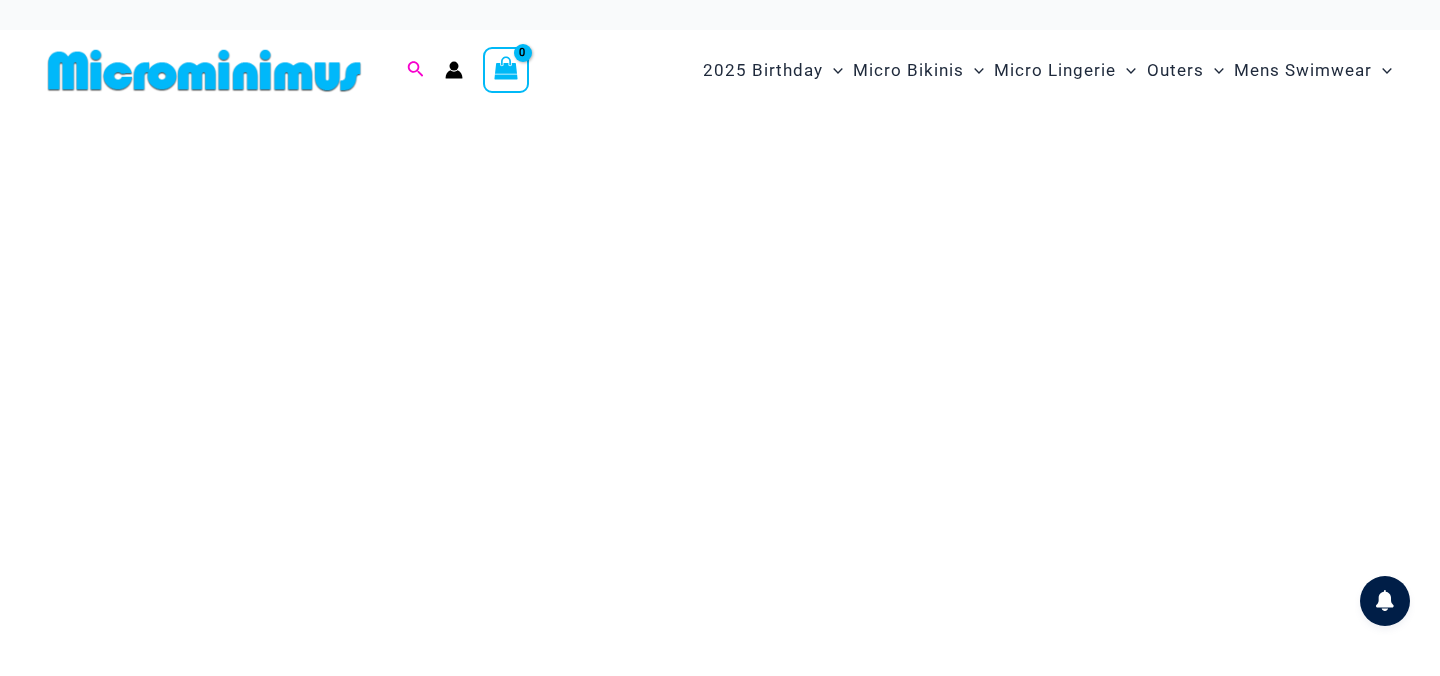 type on "**********" 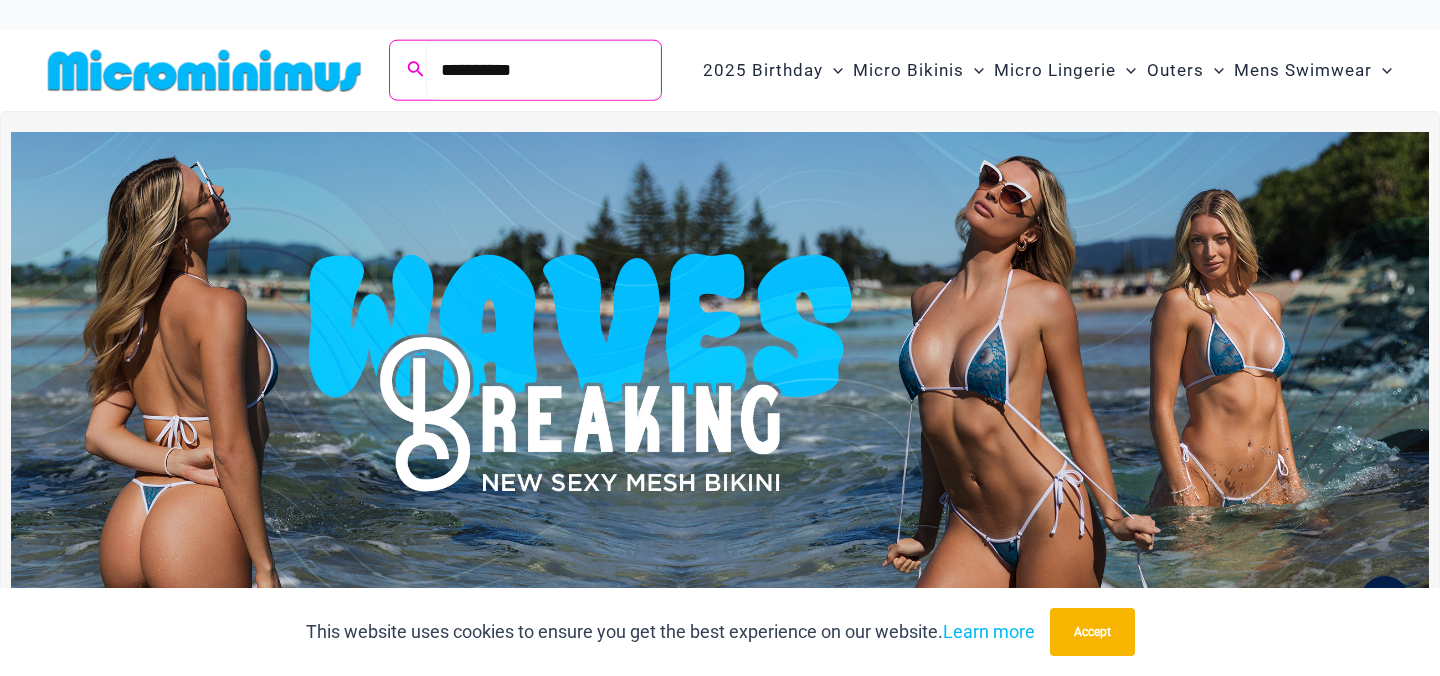 type on "**********" 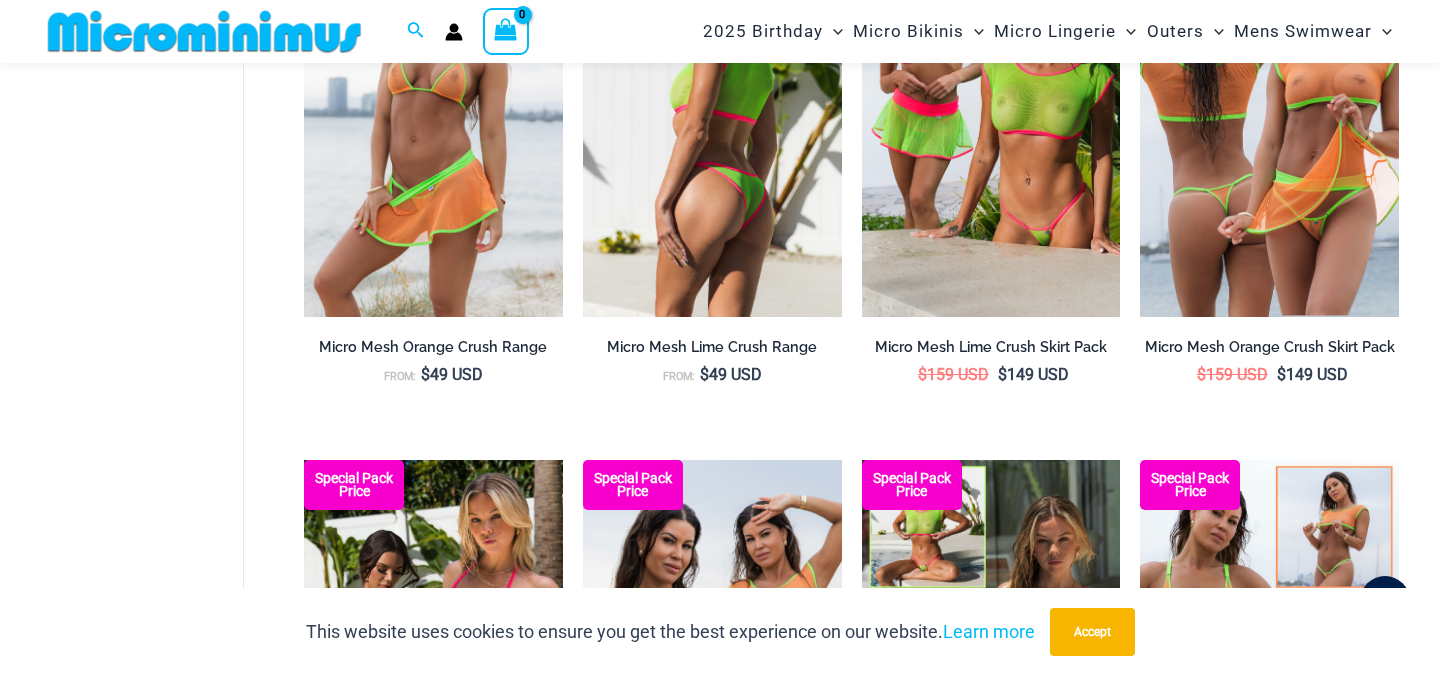 scroll, scrollTop: 0, scrollLeft: 0, axis: both 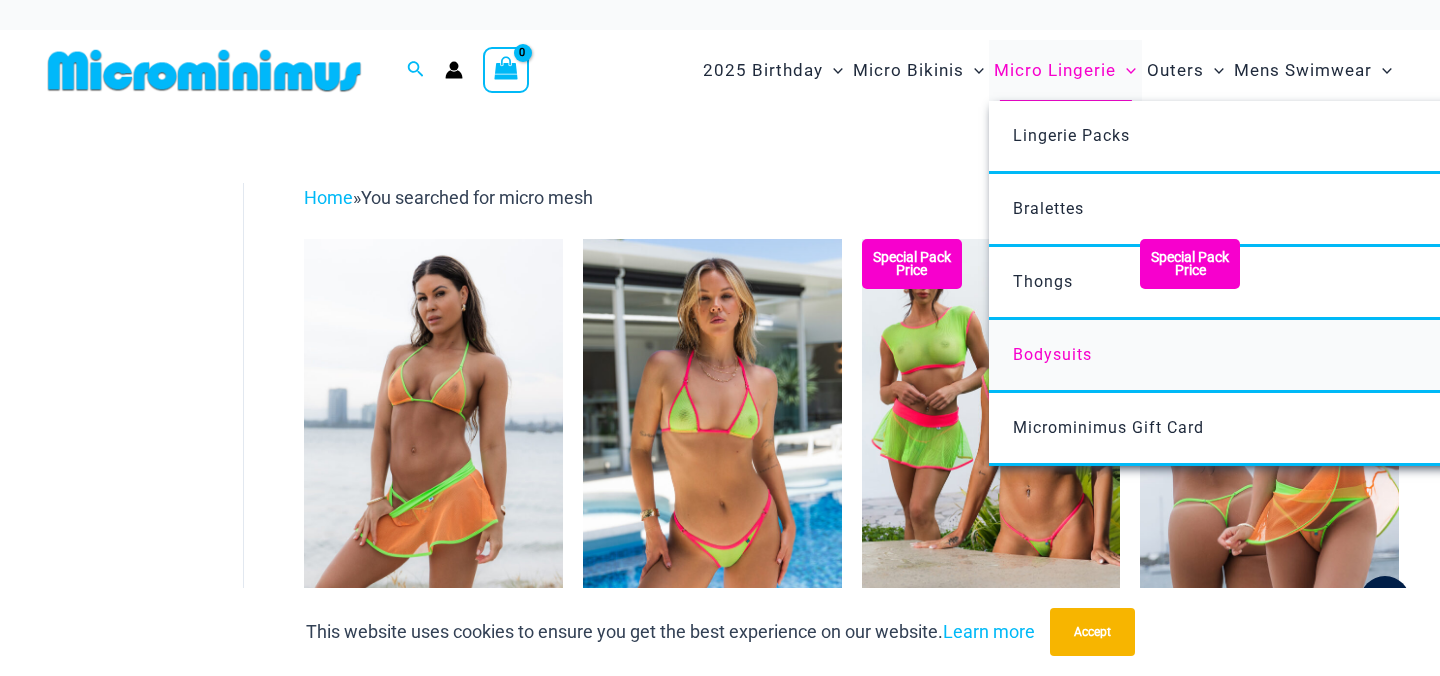type on "**********" 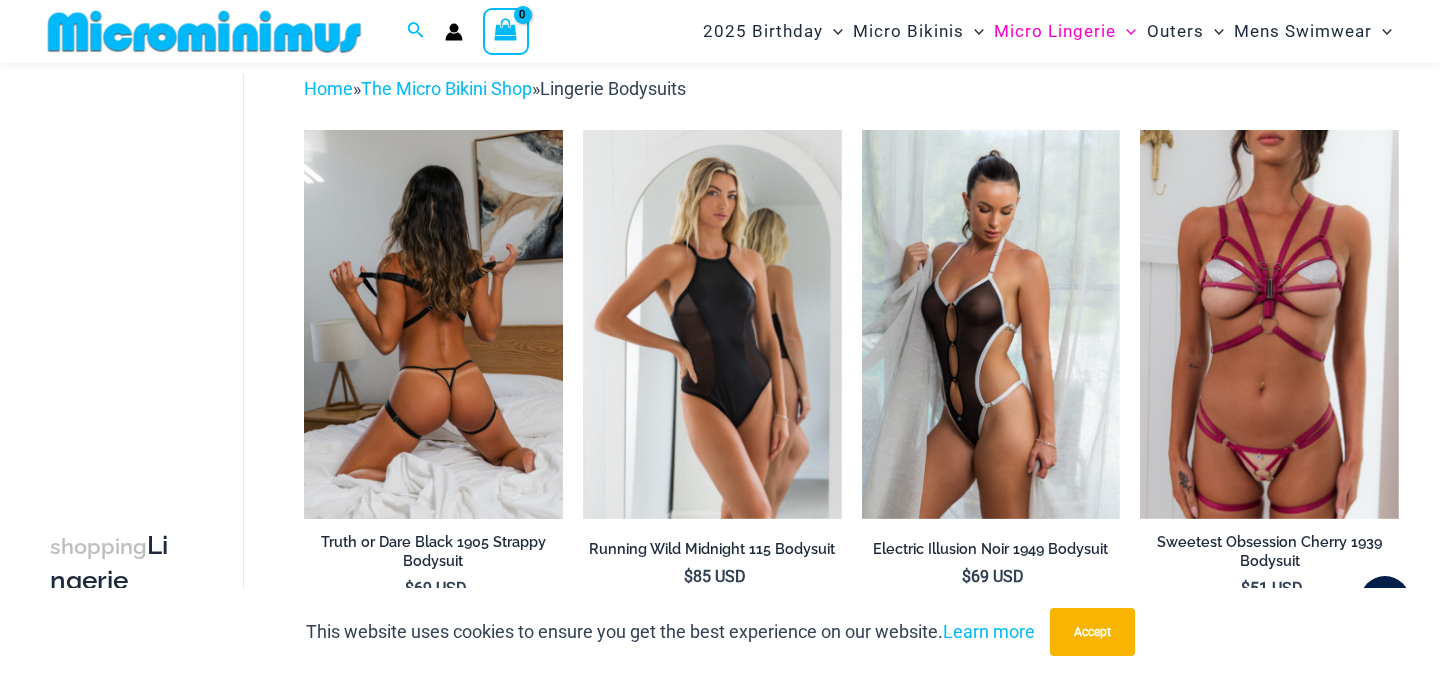 scroll, scrollTop: 0, scrollLeft: 0, axis: both 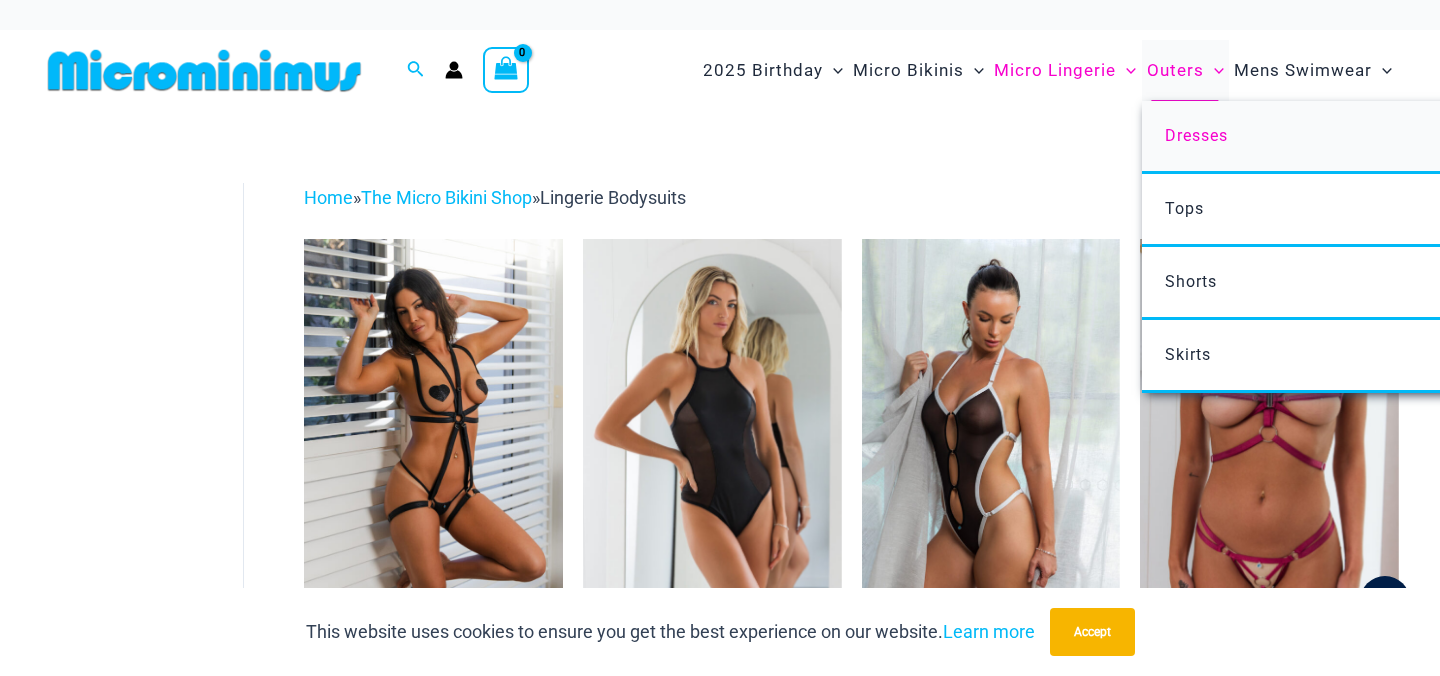 type on "**********" 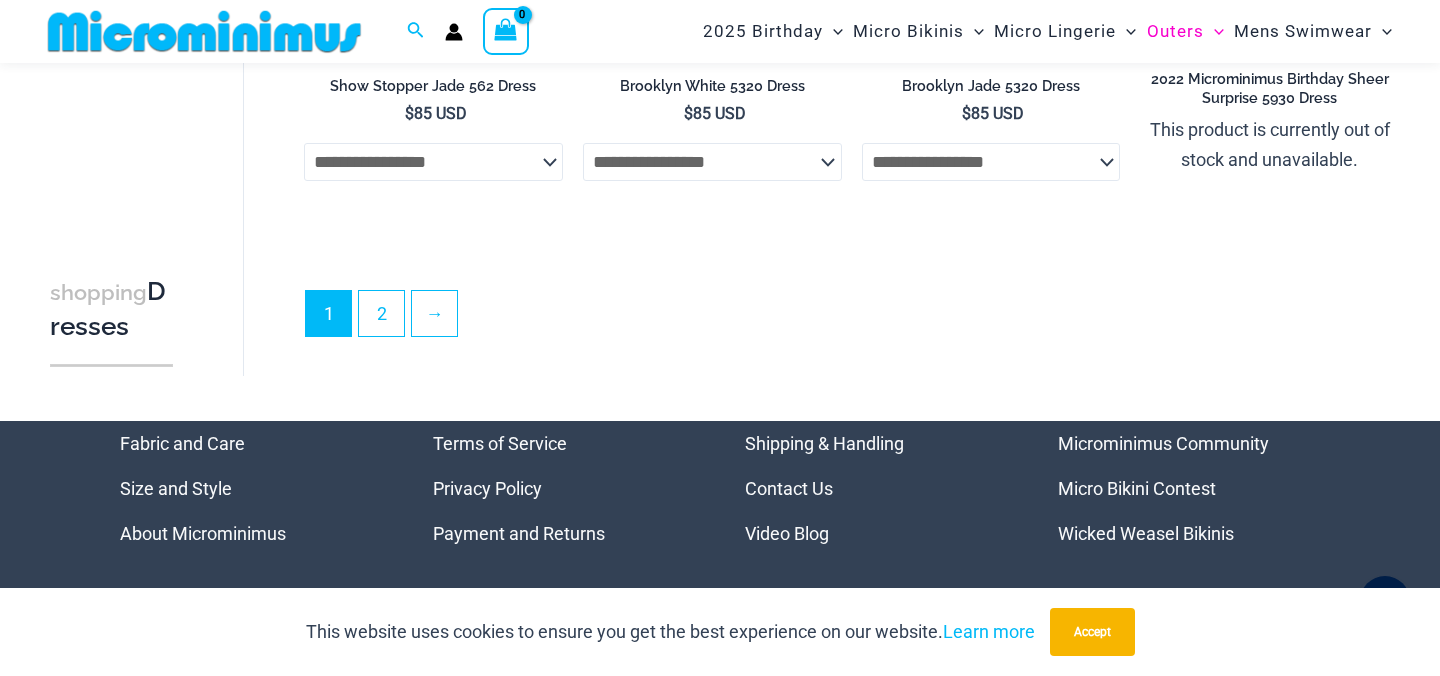 scroll, scrollTop: 4626, scrollLeft: 0, axis: vertical 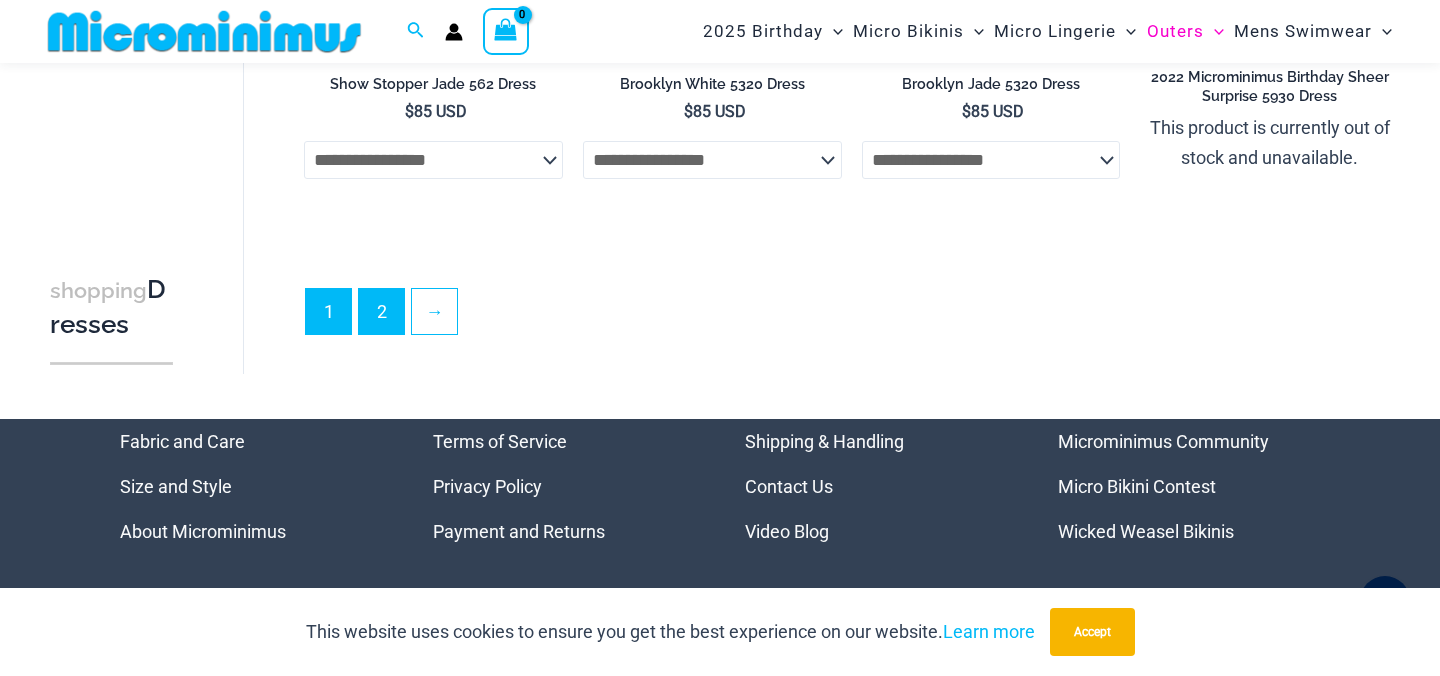 type on "**********" 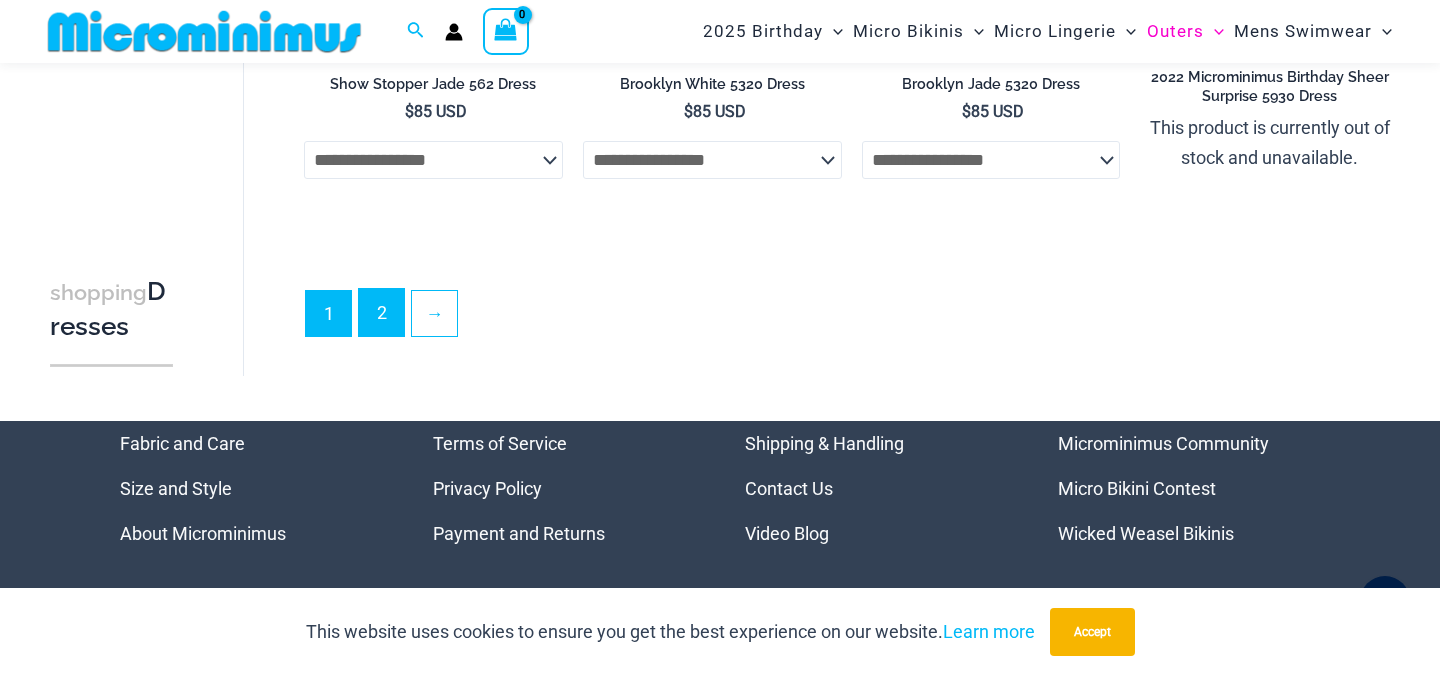 click on "2" at bounding box center (381, 312) 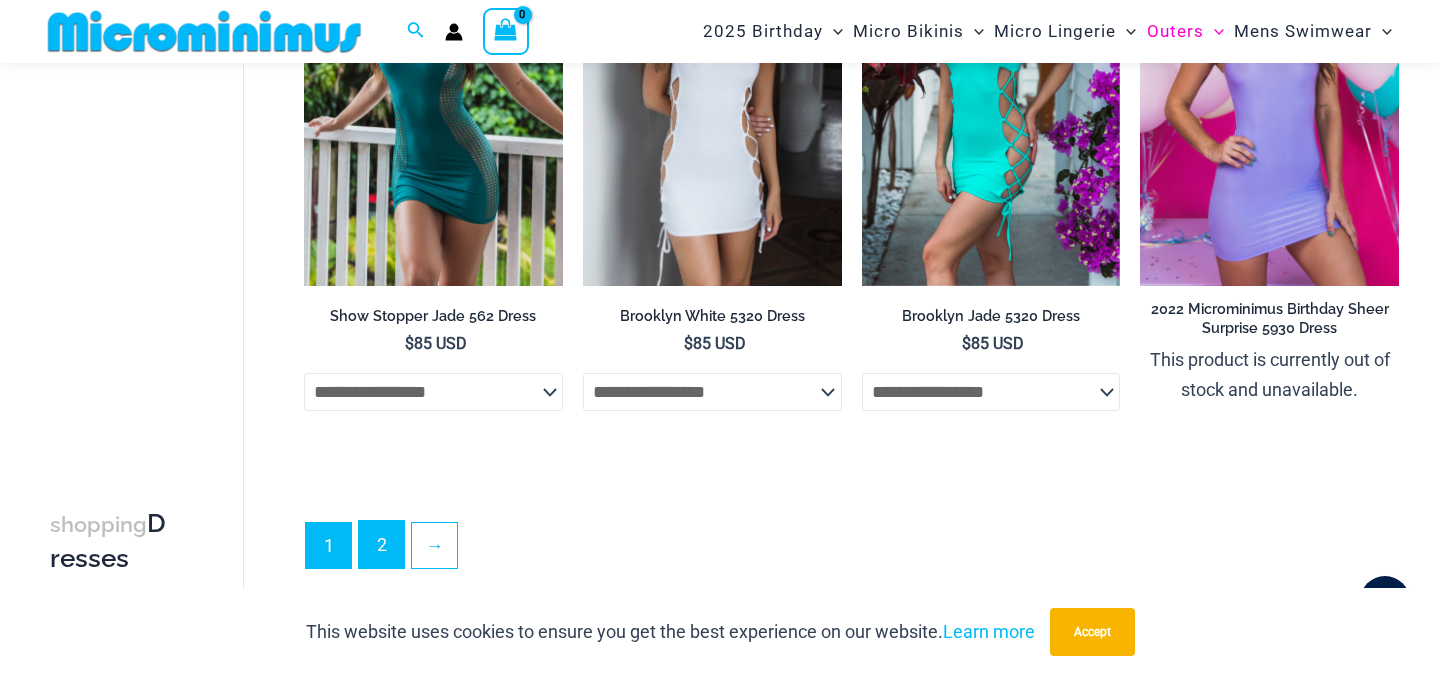 scroll, scrollTop: 4380, scrollLeft: 0, axis: vertical 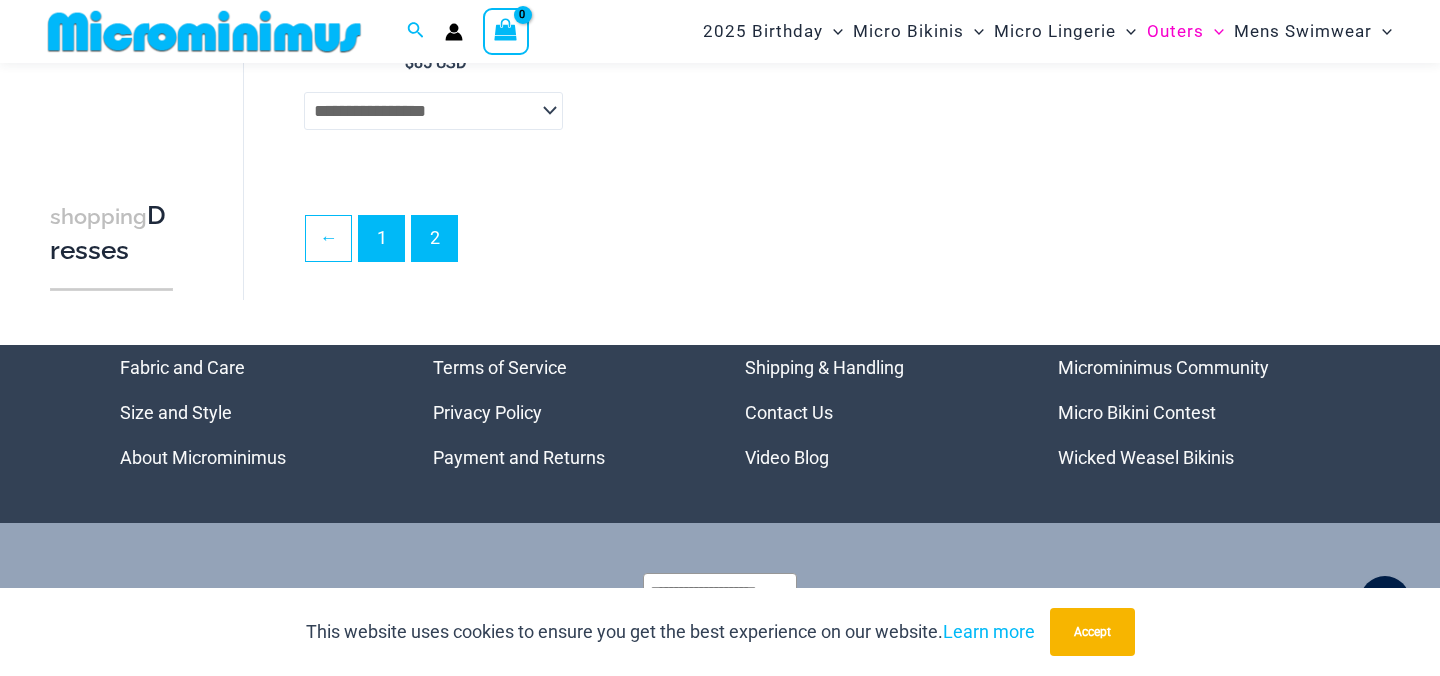 type on "**********" 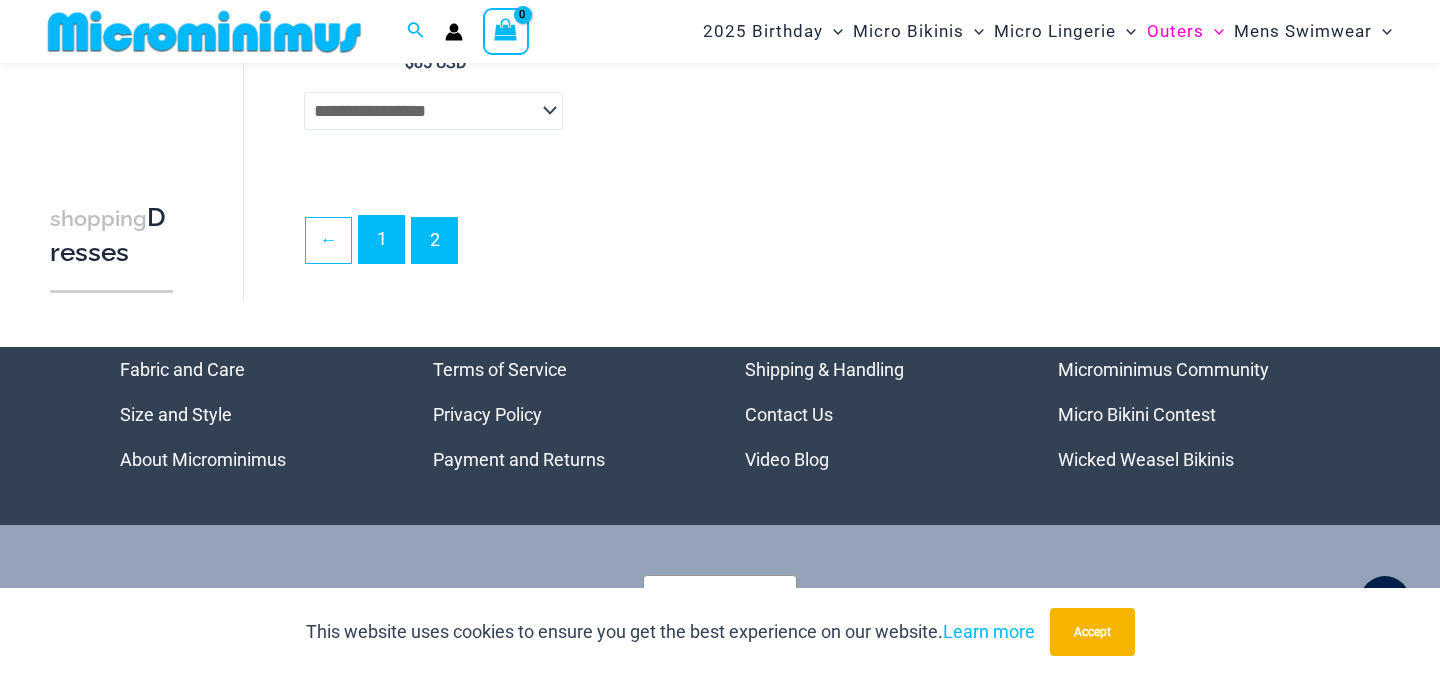 click on "1" at bounding box center (381, 239) 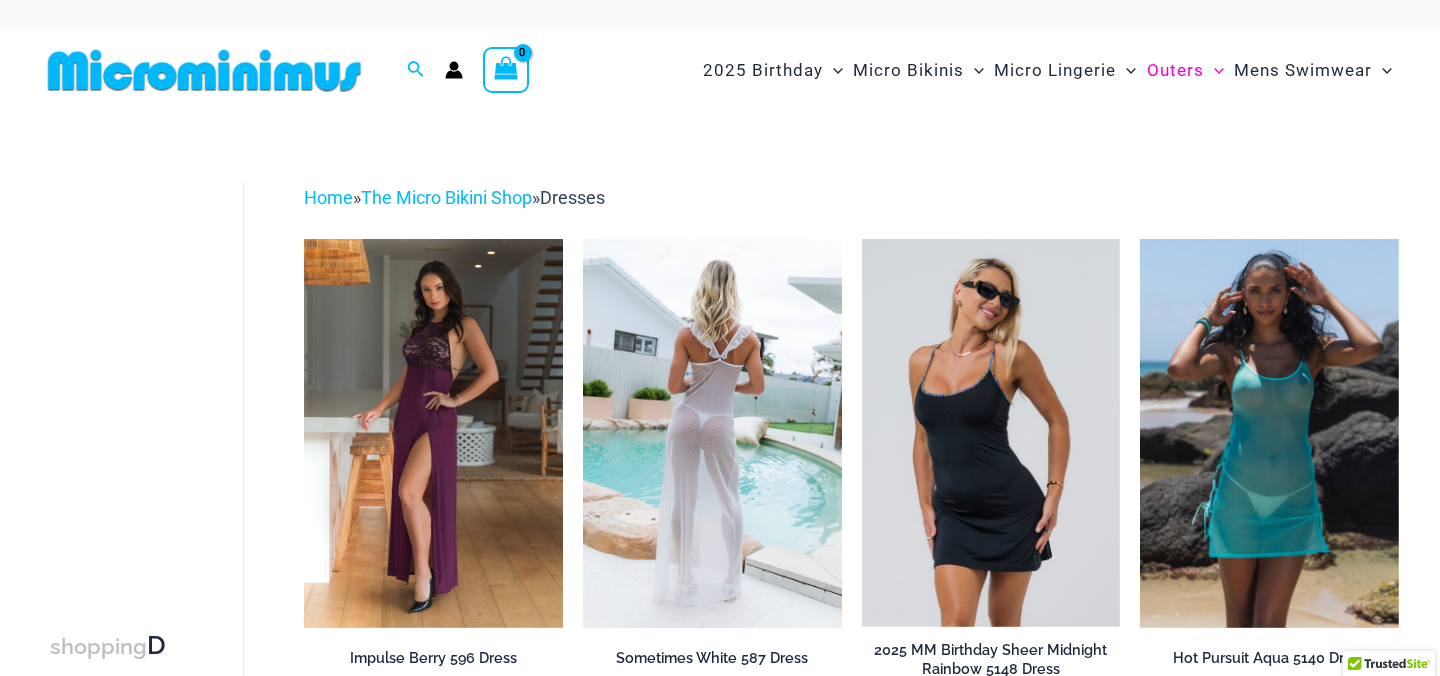 scroll, scrollTop: 0, scrollLeft: 0, axis: both 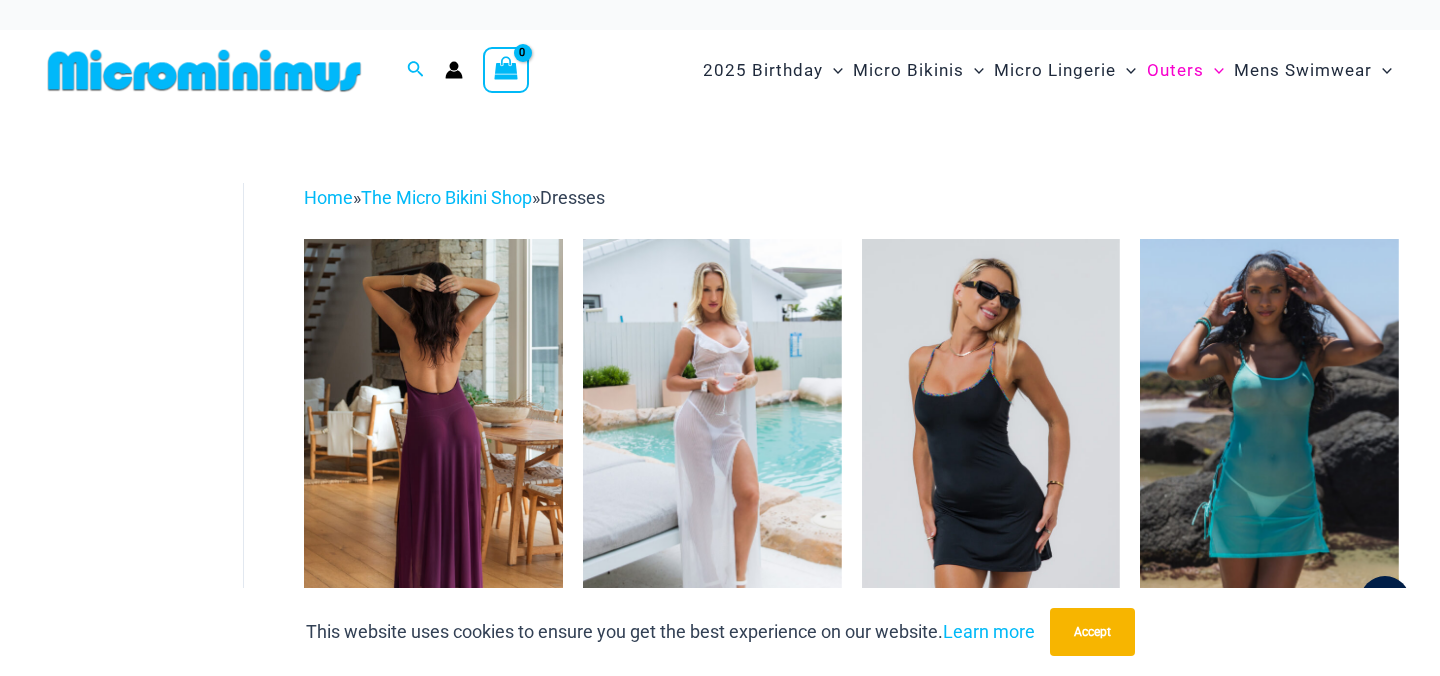 type on "**********" 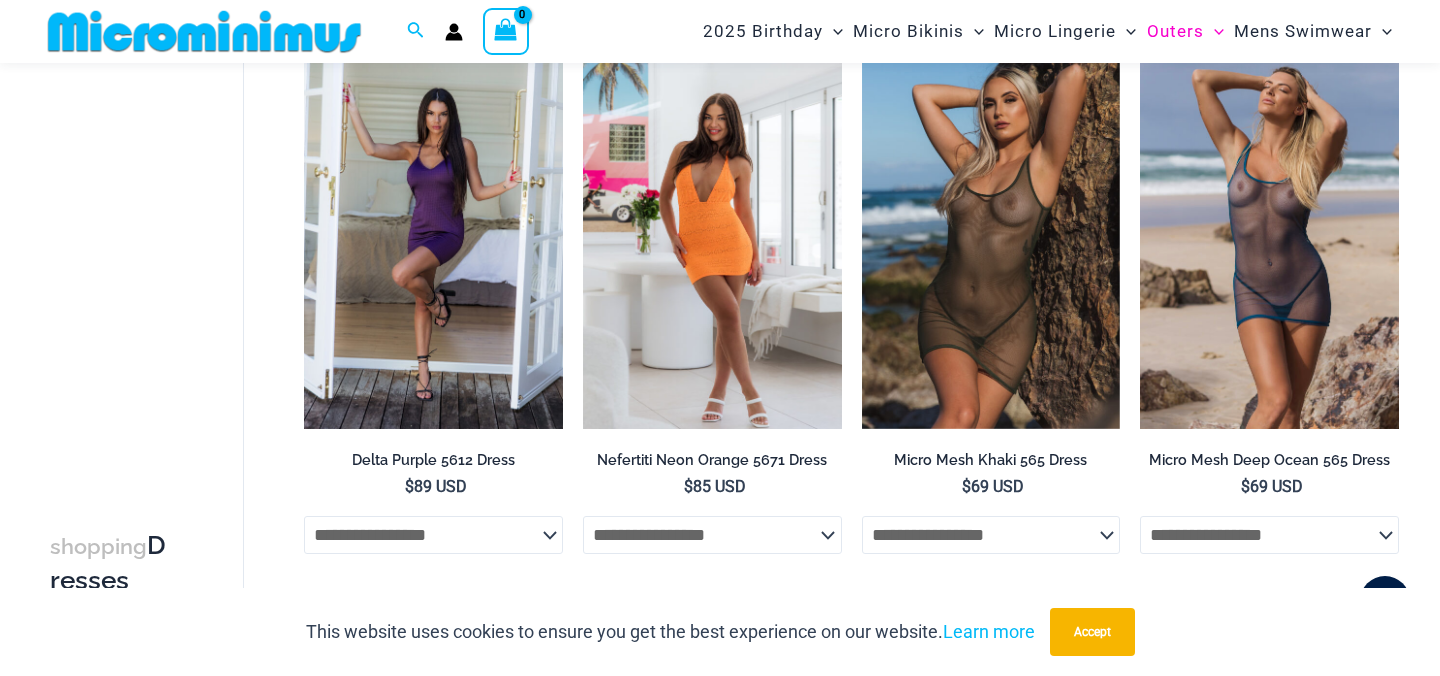 scroll, scrollTop: 1933, scrollLeft: 0, axis: vertical 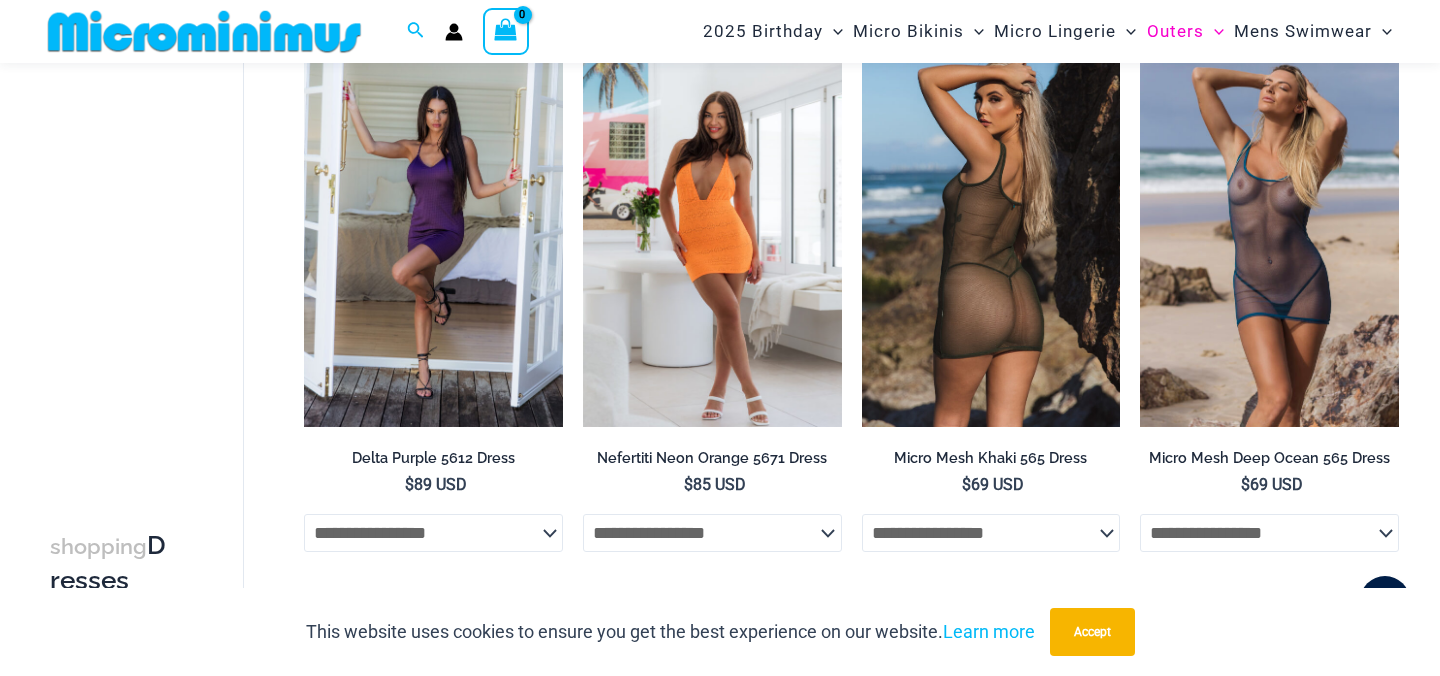 click at bounding box center [991, 233] 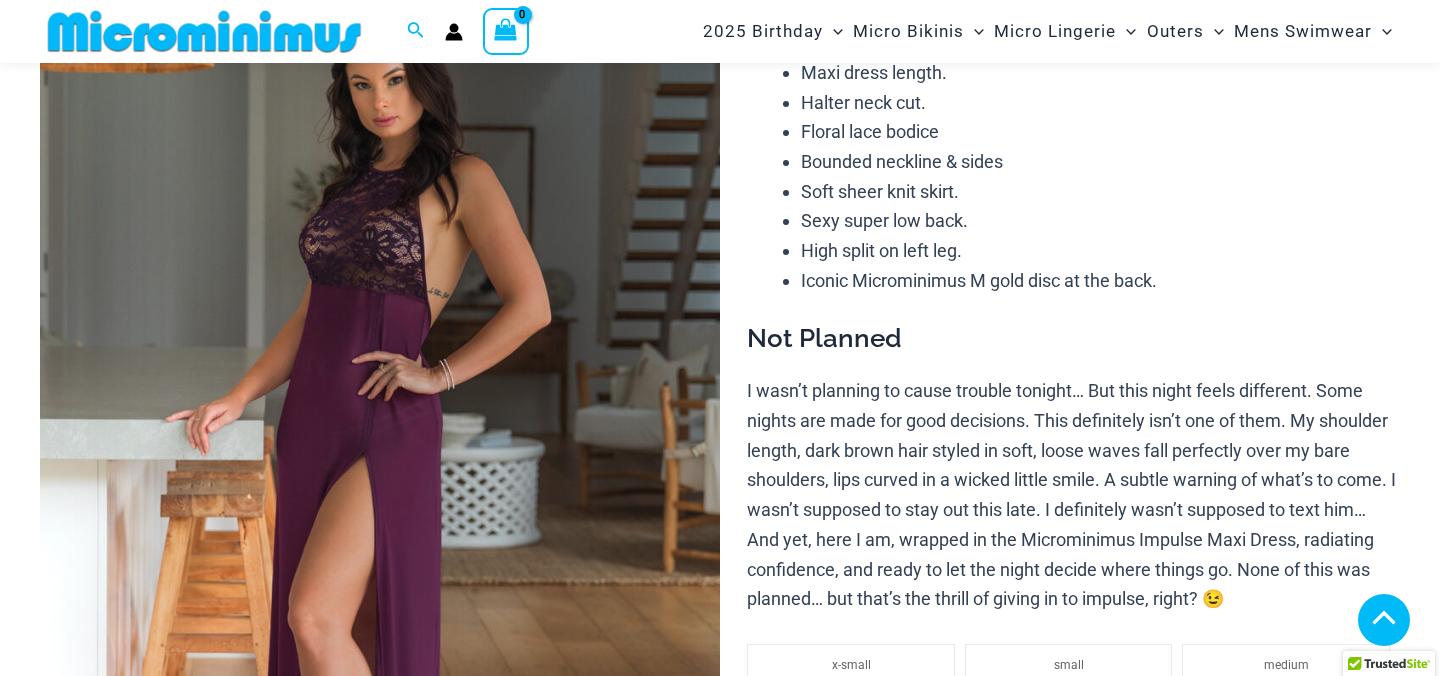 scroll, scrollTop: 1285, scrollLeft: 0, axis: vertical 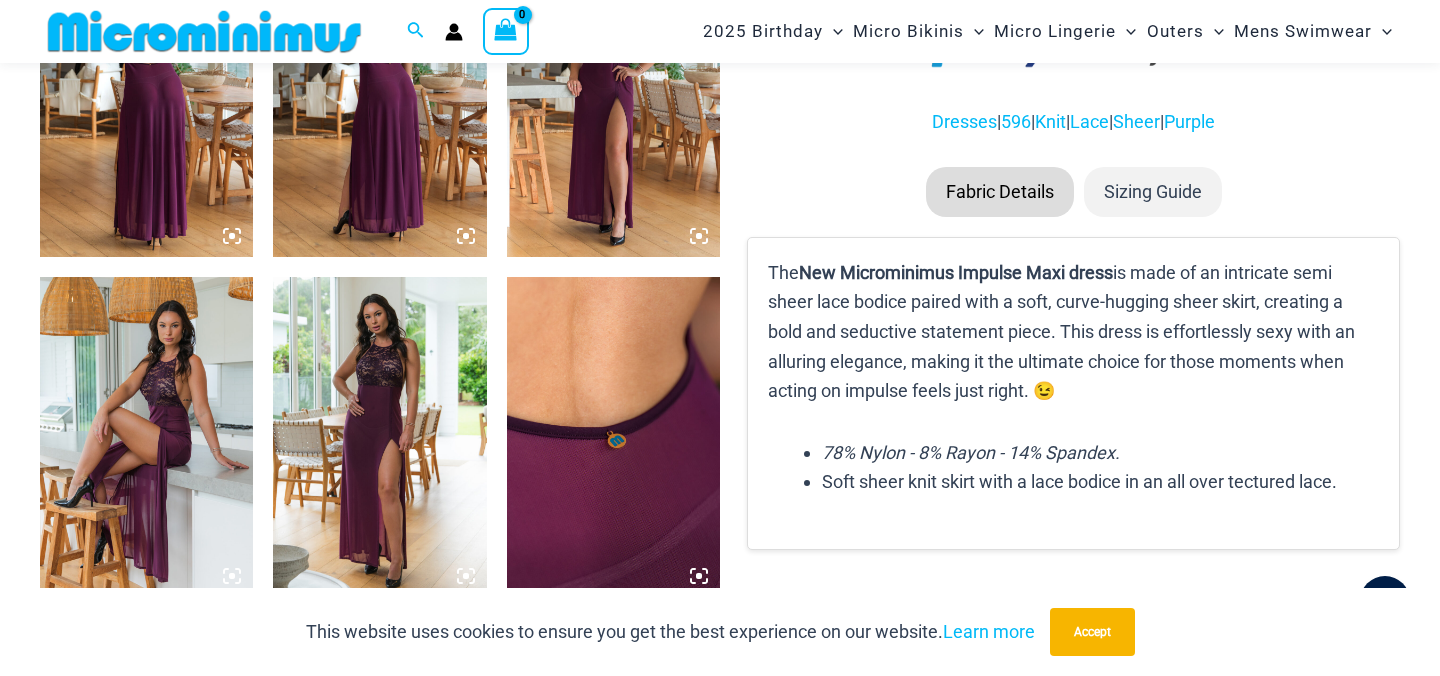 type on "**********" 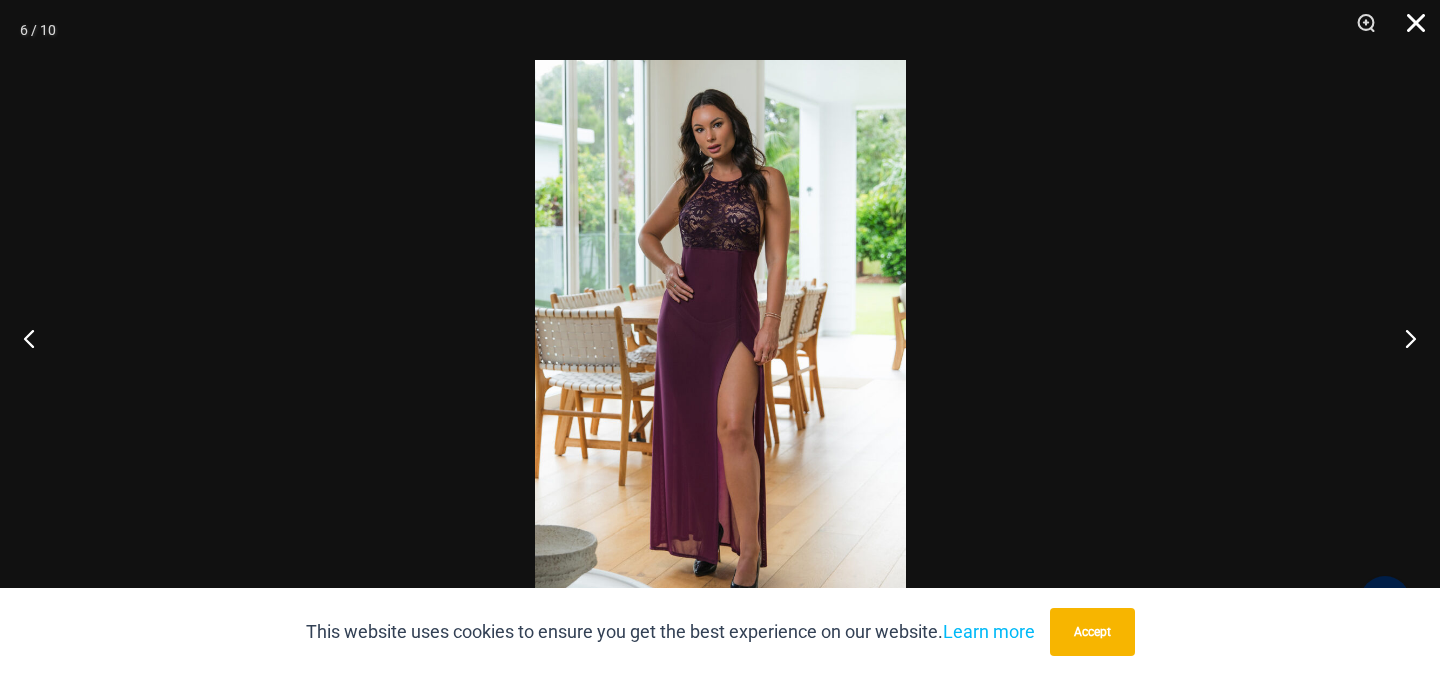 click at bounding box center [1409, 30] 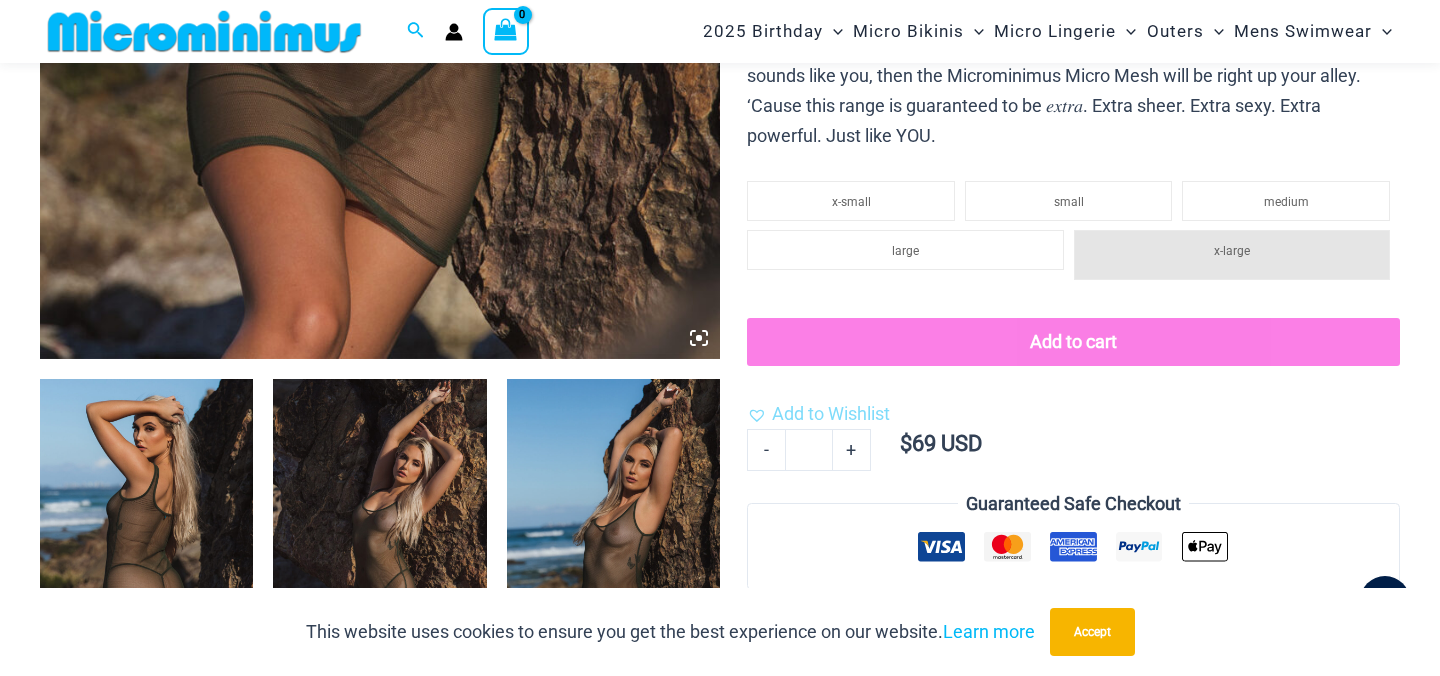 scroll, scrollTop: 843, scrollLeft: 0, axis: vertical 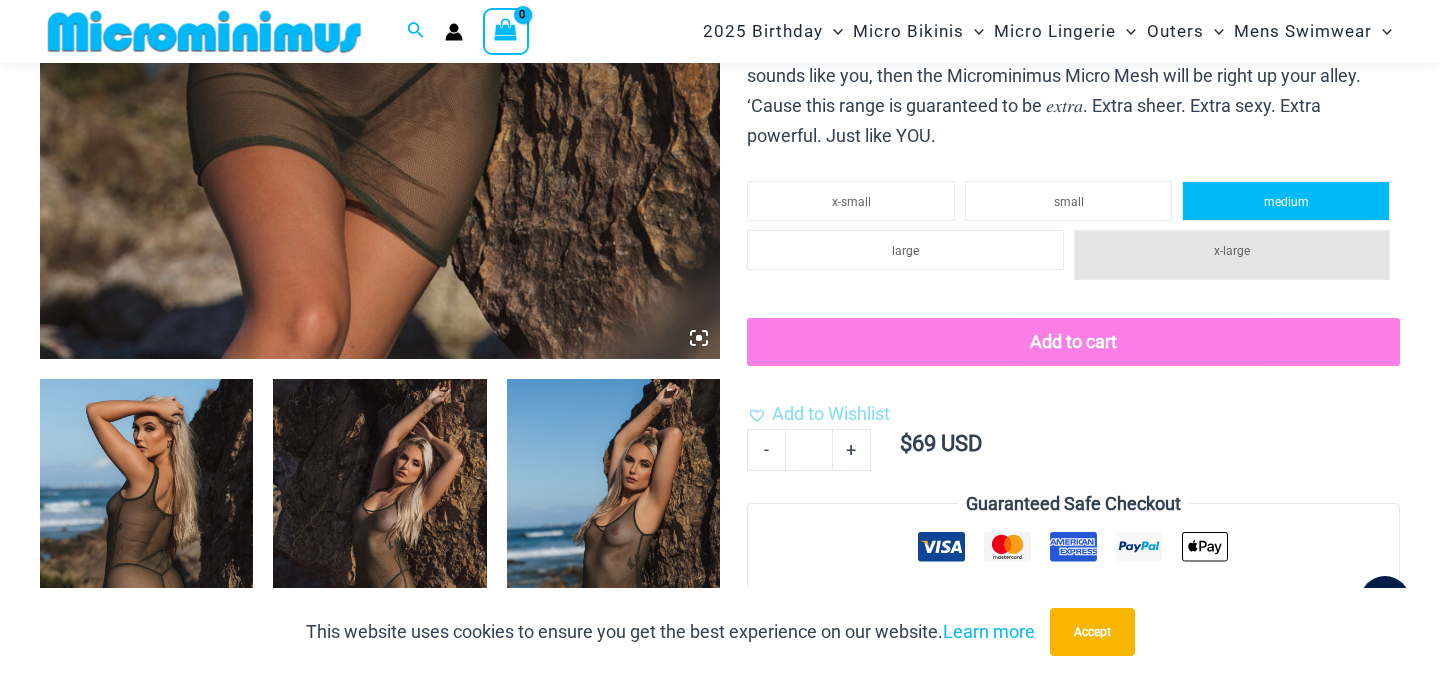 type on "**********" 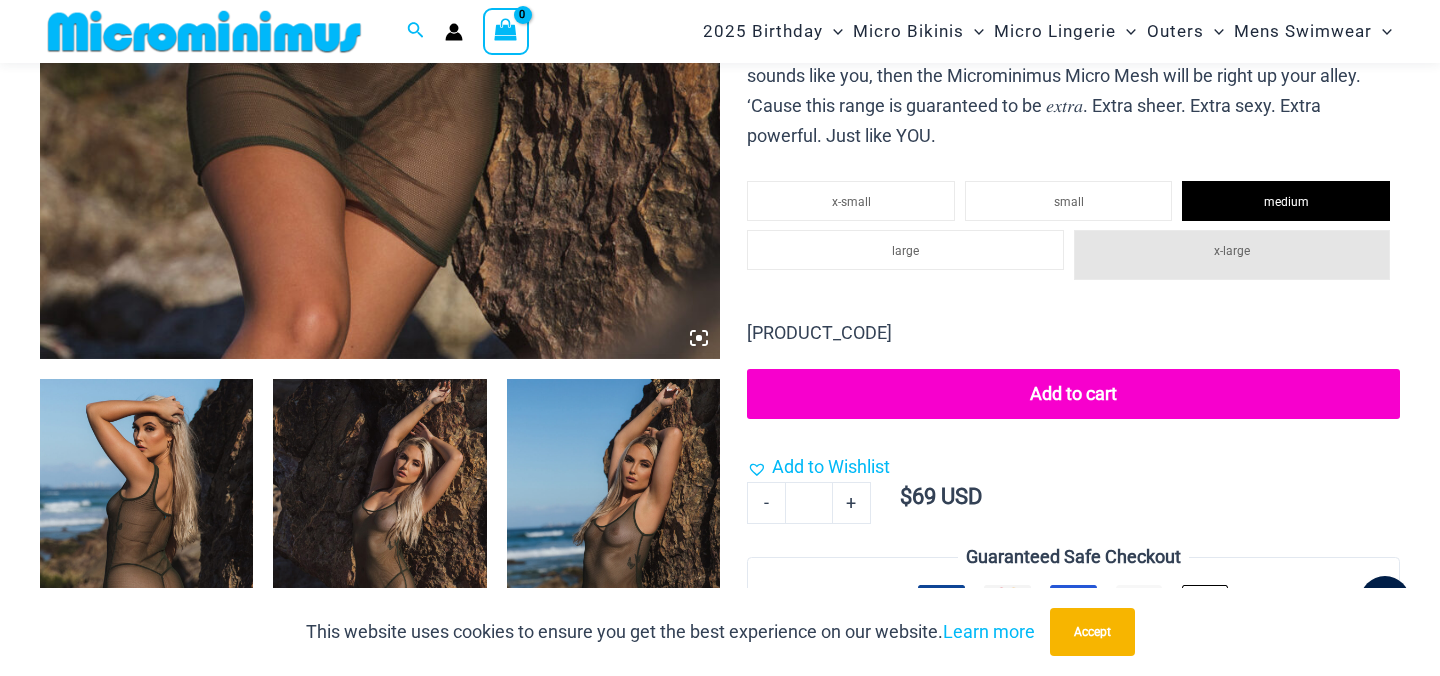 click on "Add to cart" 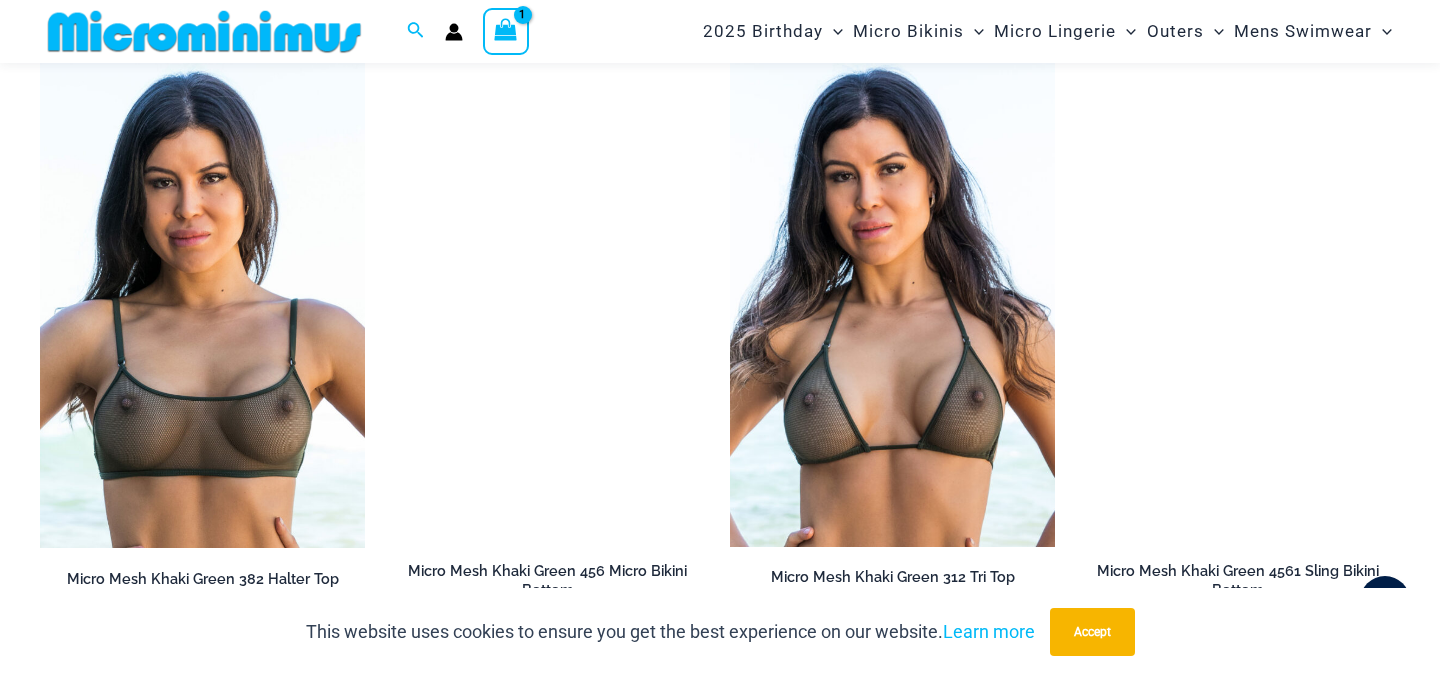 scroll, scrollTop: 2147, scrollLeft: 0, axis: vertical 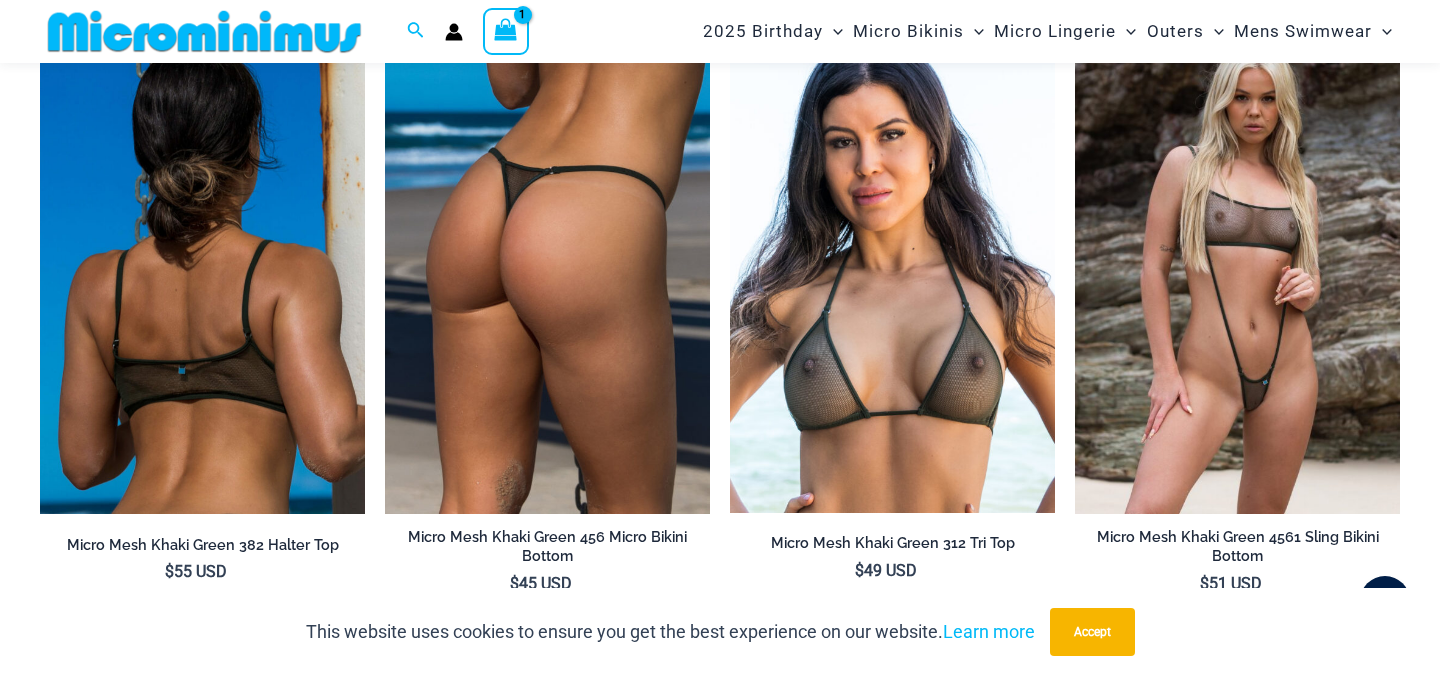 click on "Micro Mesh Khaki Green 382 Halter Top" at bounding box center [202, 545] 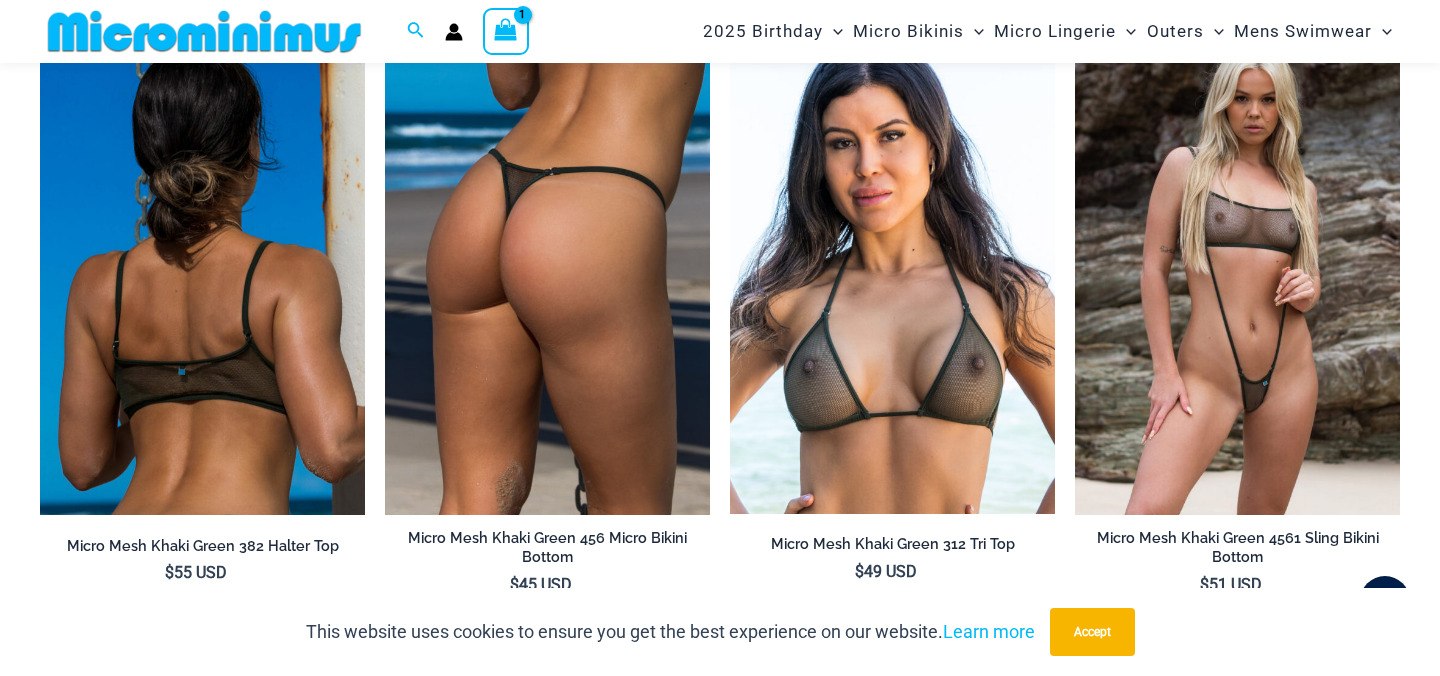 click at bounding box center [202, 271] 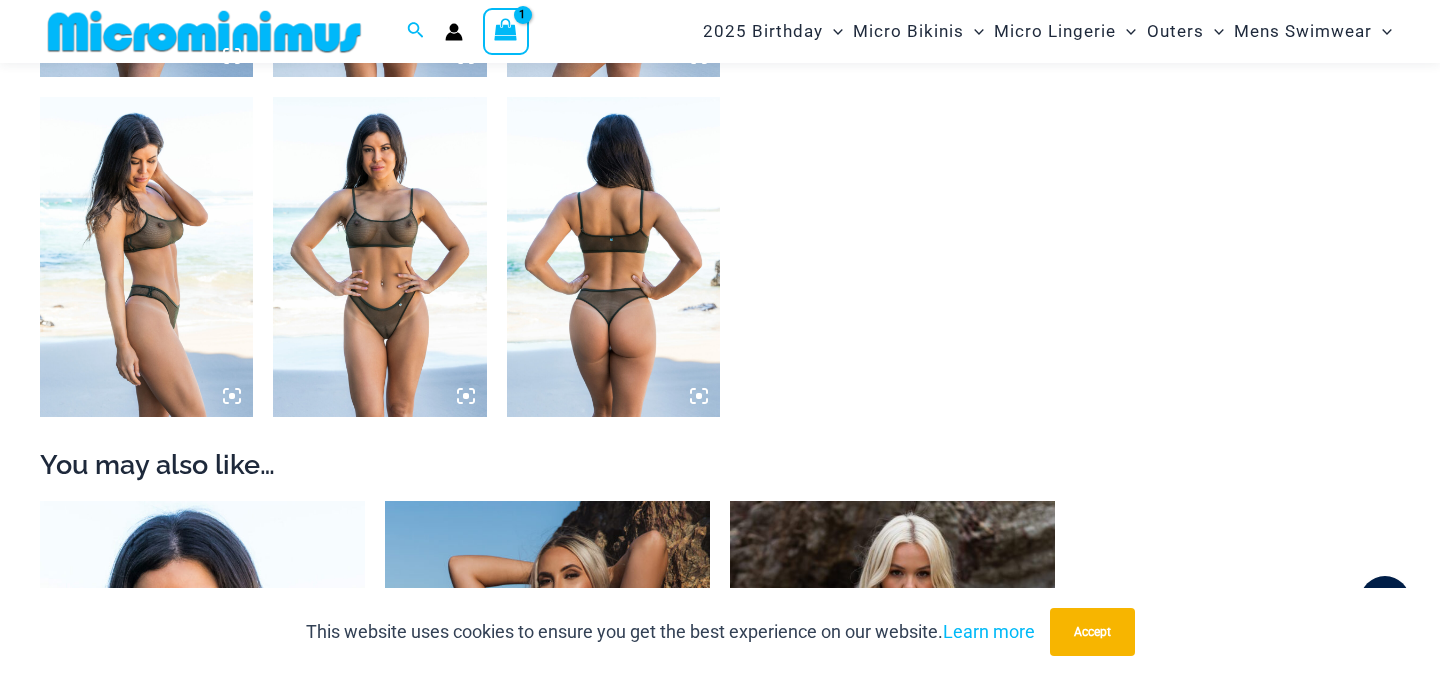 scroll, scrollTop: 1810, scrollLeft: 0, axis: vertical 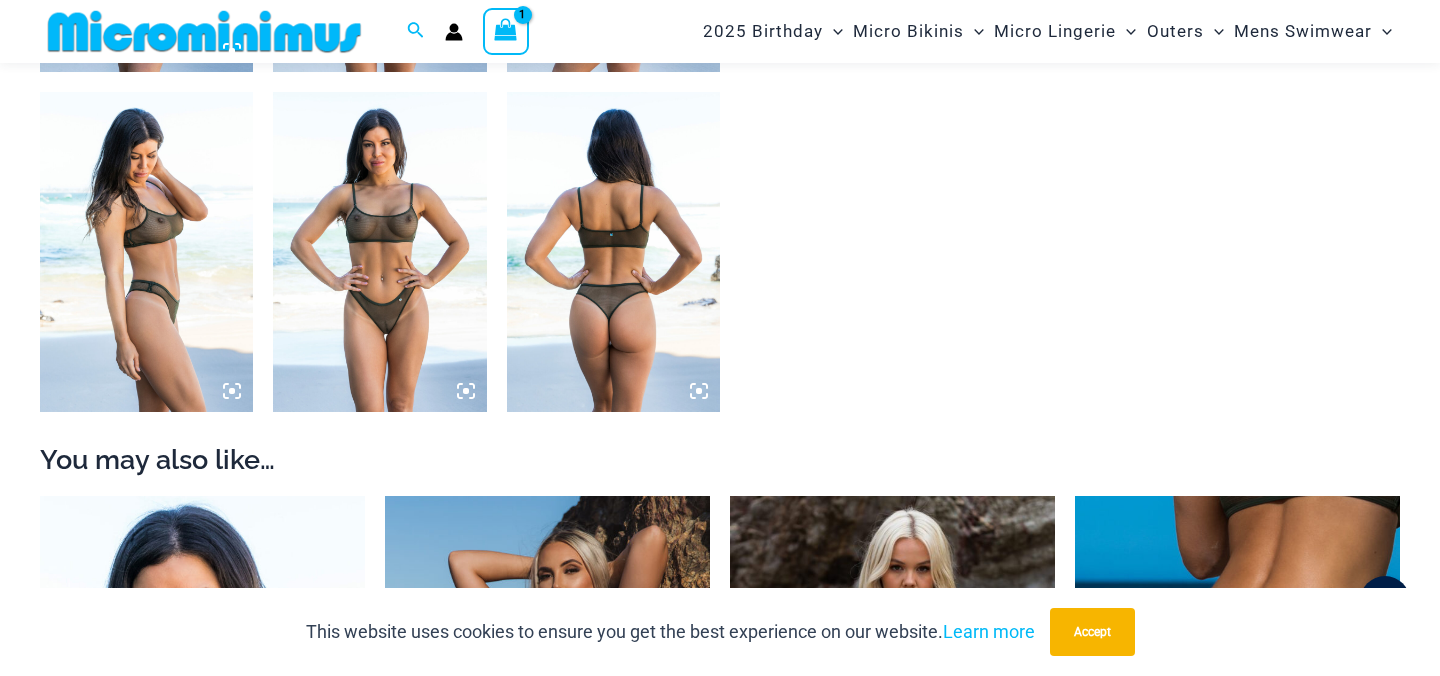 type on "**********" 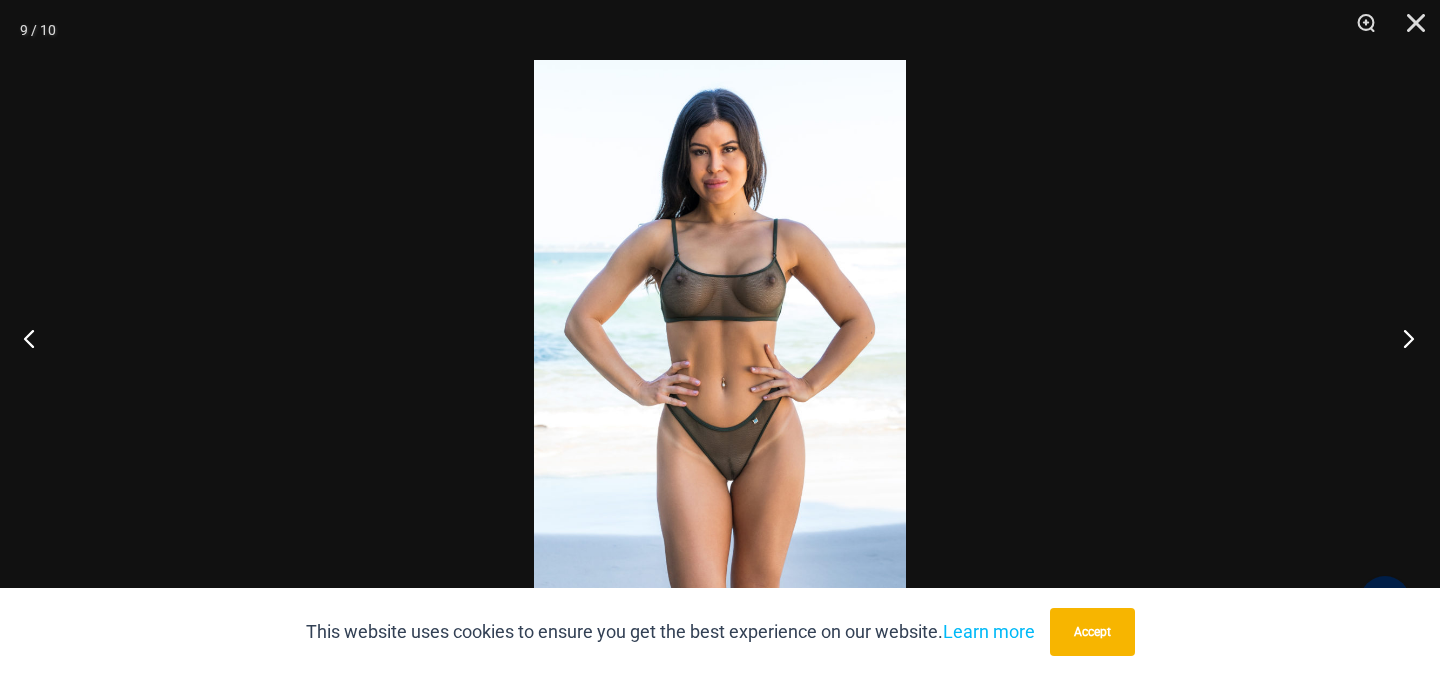 click at bounding box center (1402, 338) 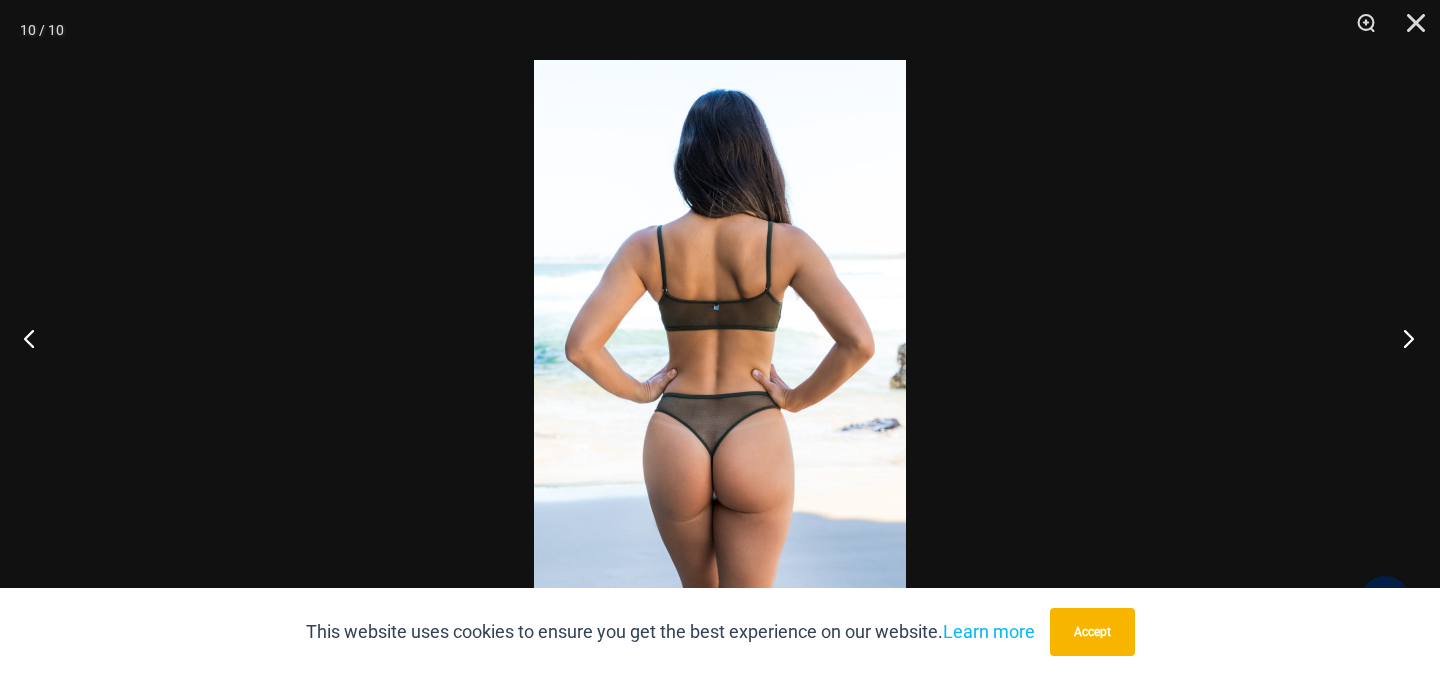 click at bounding box center (1402, 338) 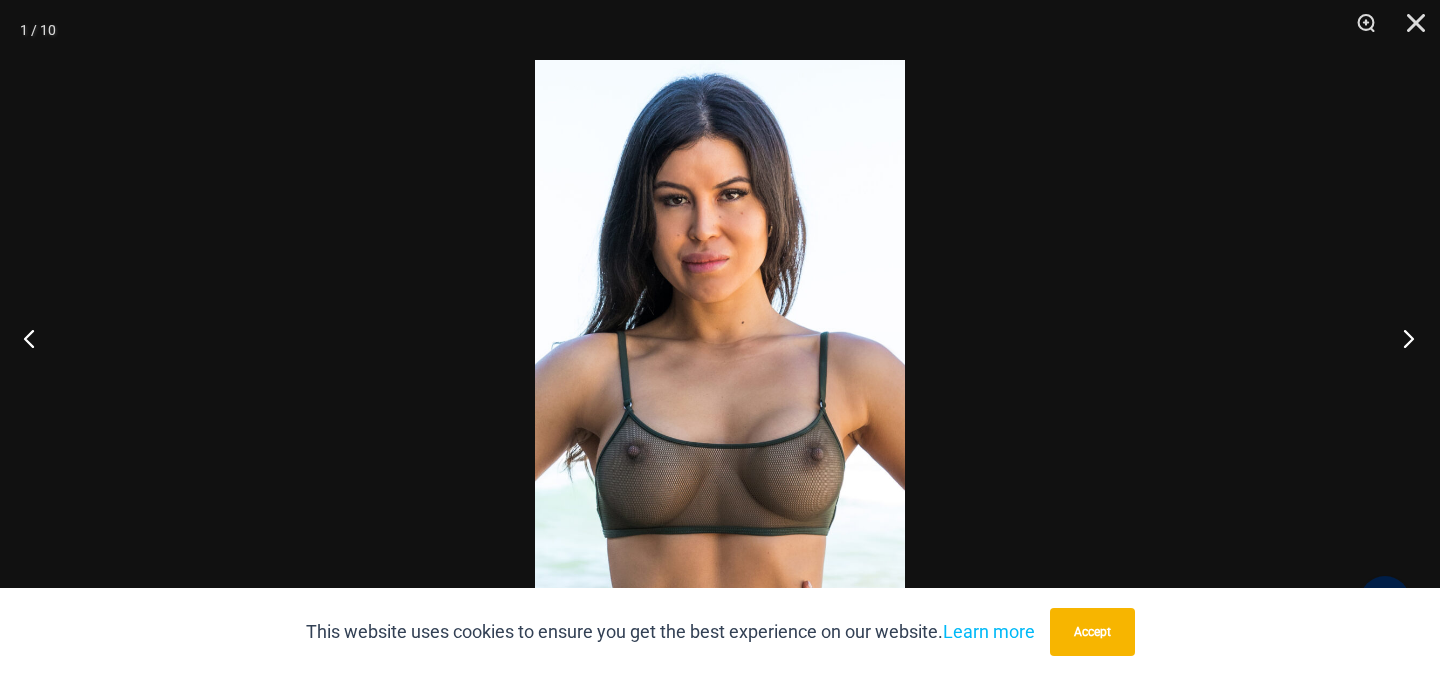 click at bounding box center (1402, 338) 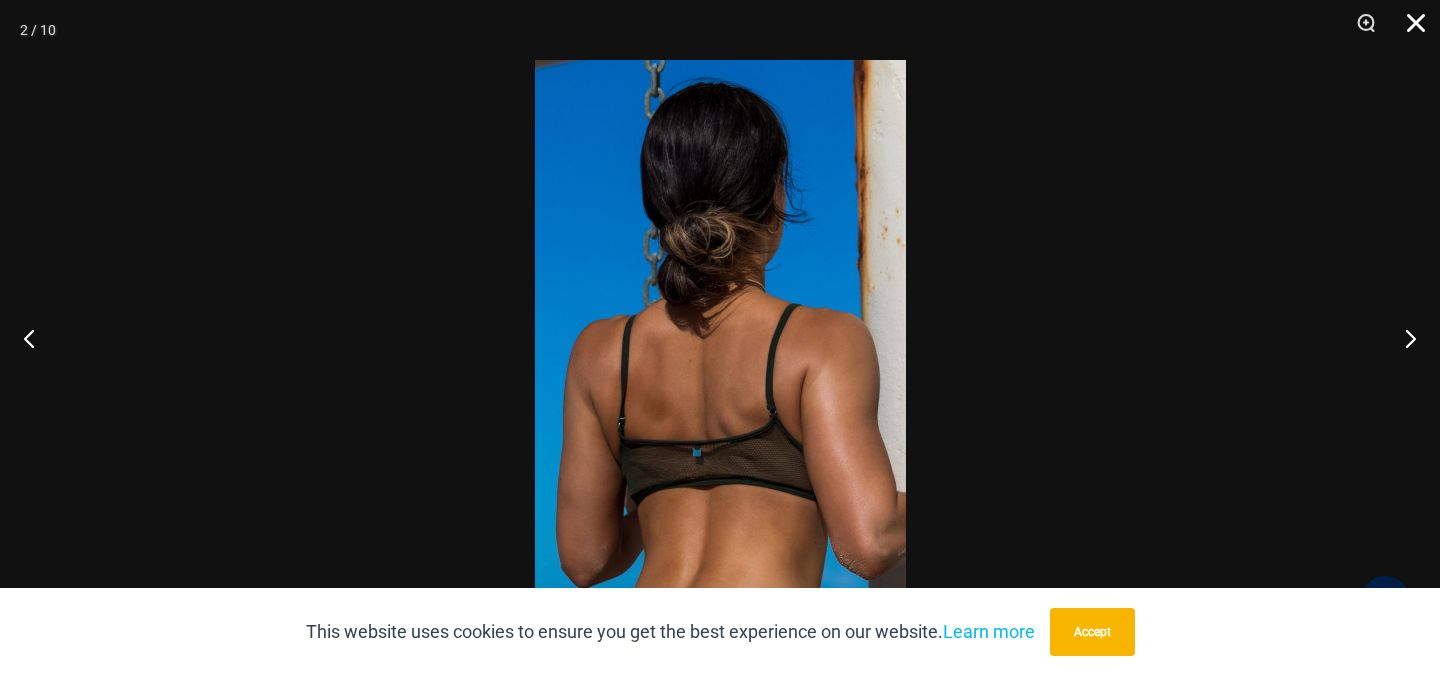 click at bounding box center [1409, 30] 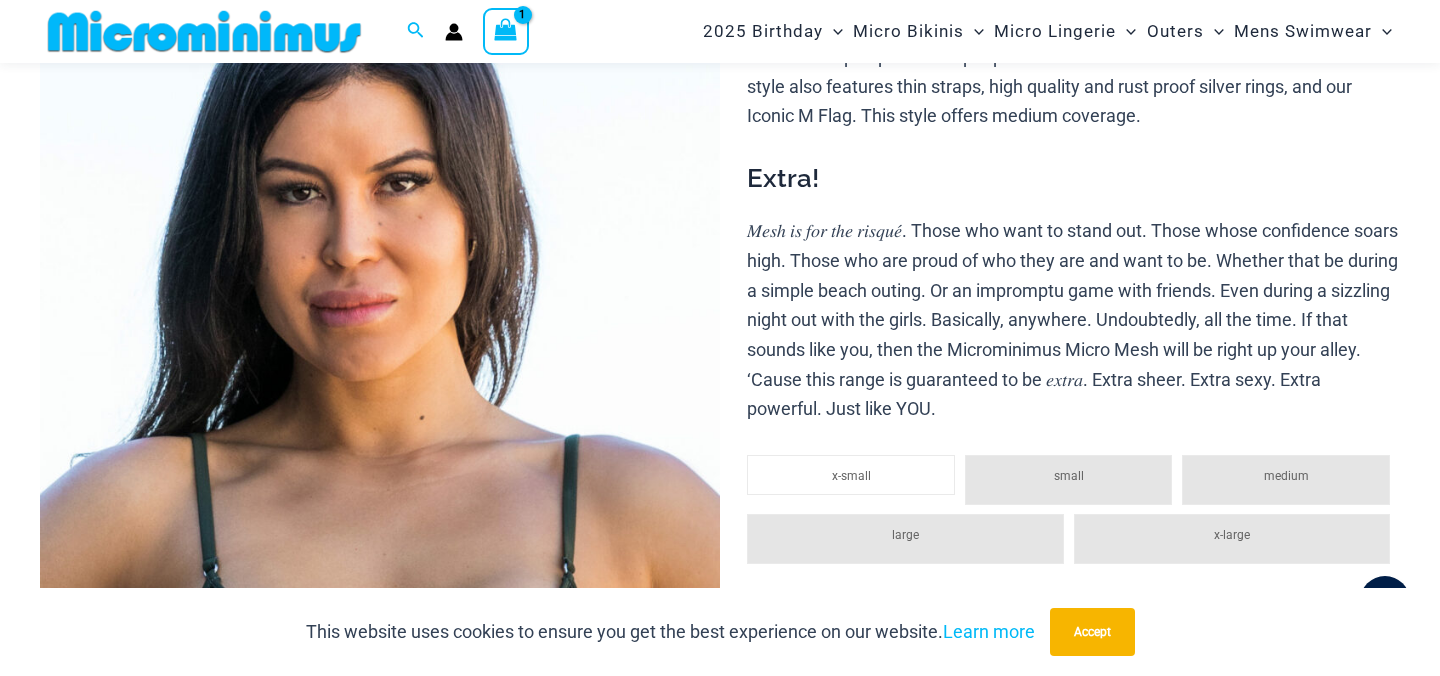 scroll, scrollTop: 0, scrollLeft: 0, axis: both 